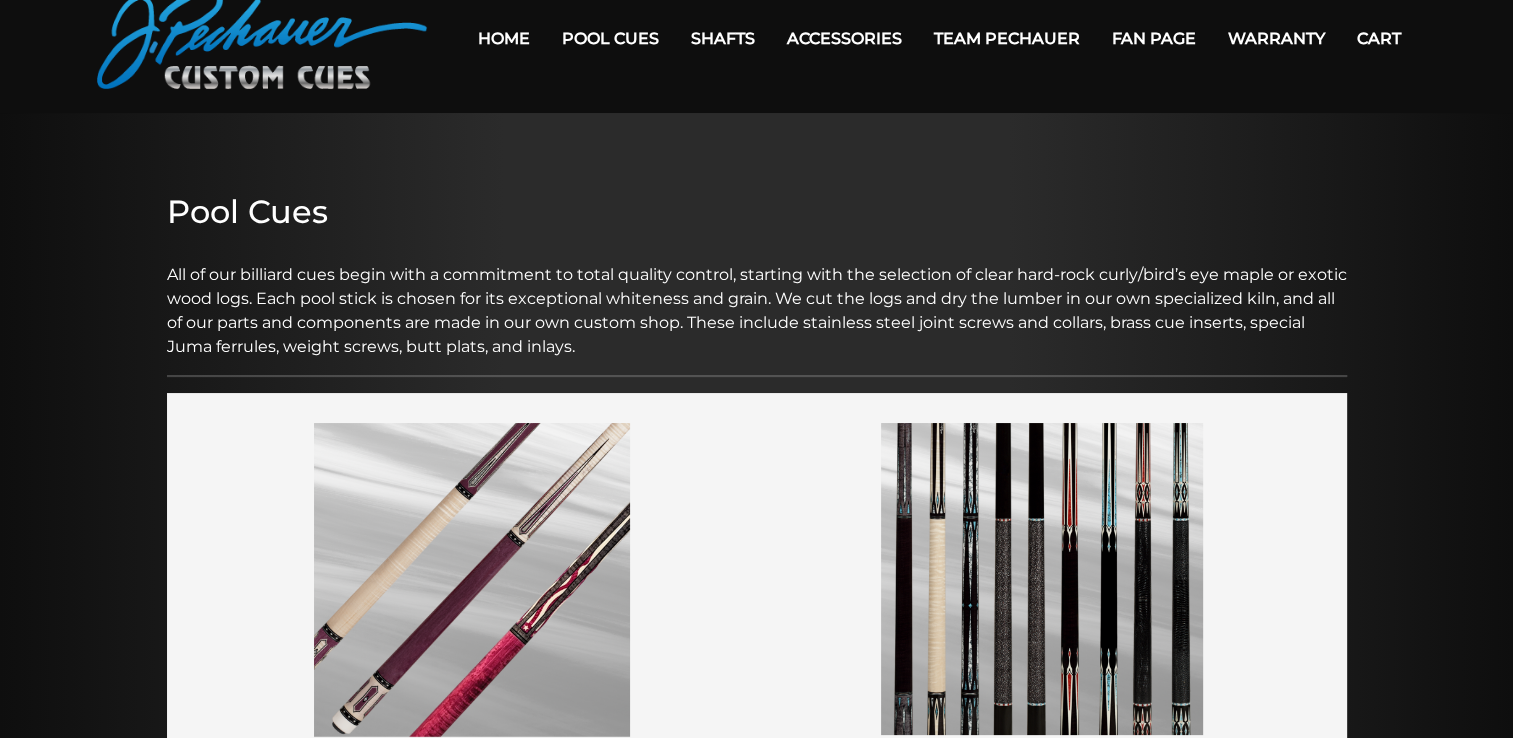 scroll, scrollTop: 102, scrollLeft: 0, axis: vertical 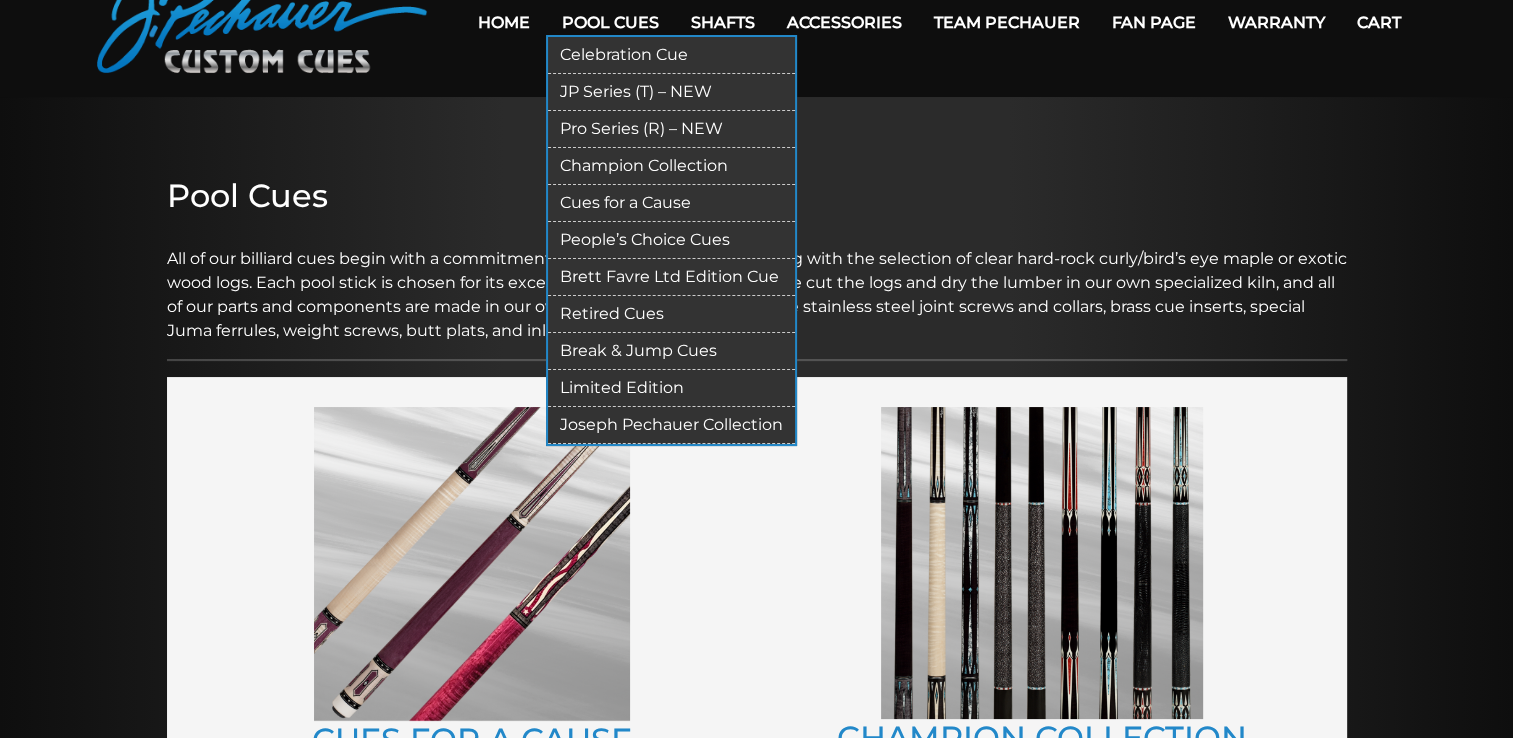 click on "Celebration Cue" at bounding box center (671, 55) 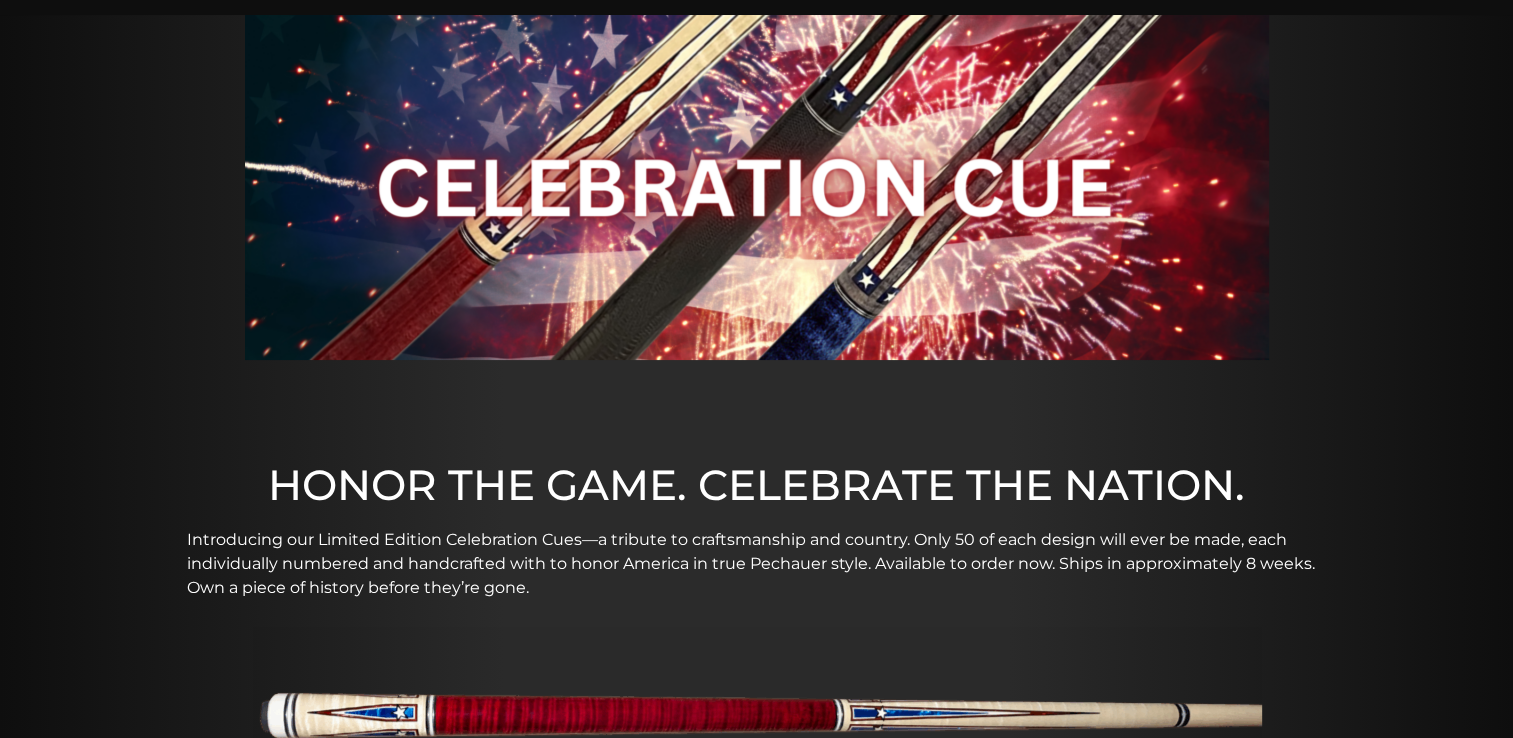 scroll, scrollTop: 0, scrollLeft: 0, axis: both 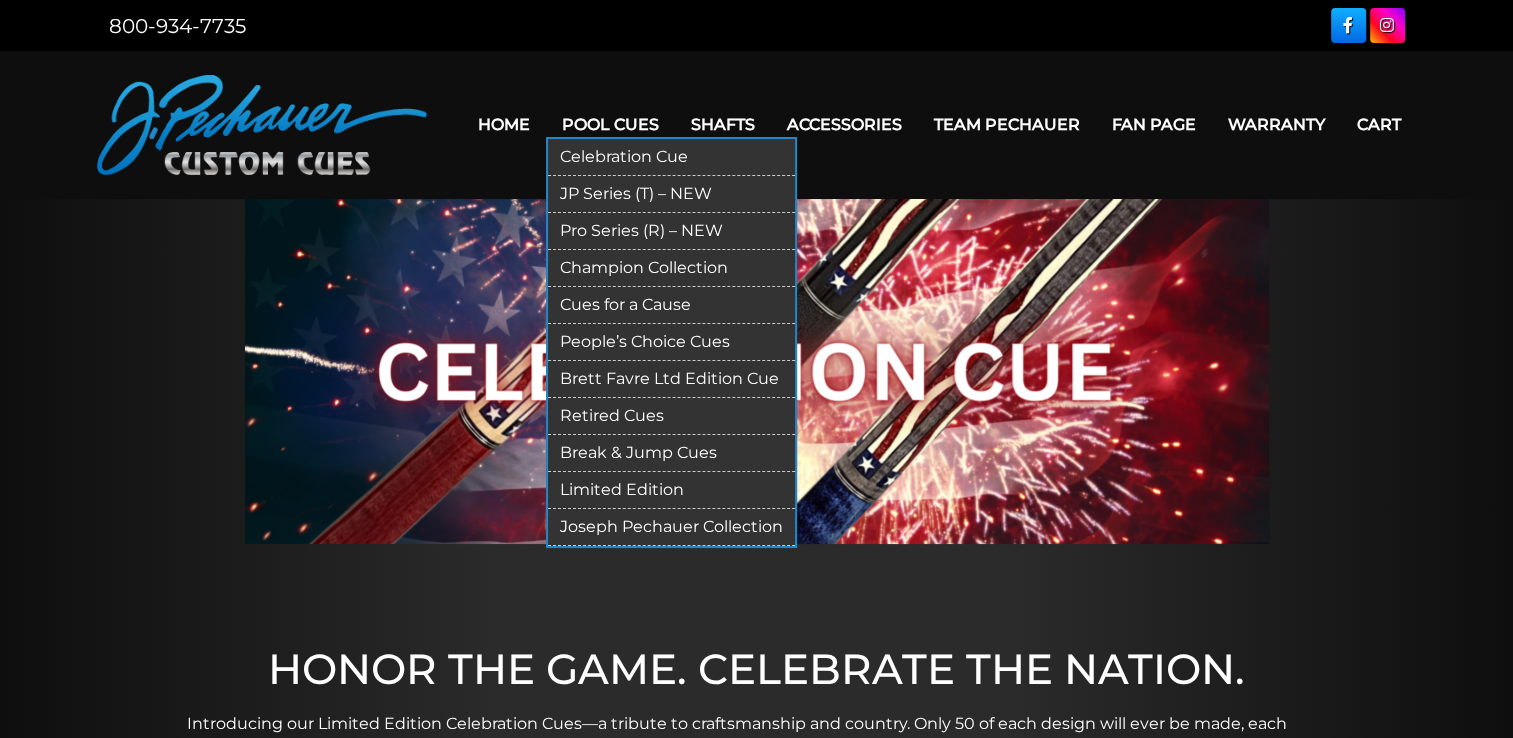 click on "Pro Series (R) – NEW" at bounding box center (671, 231) 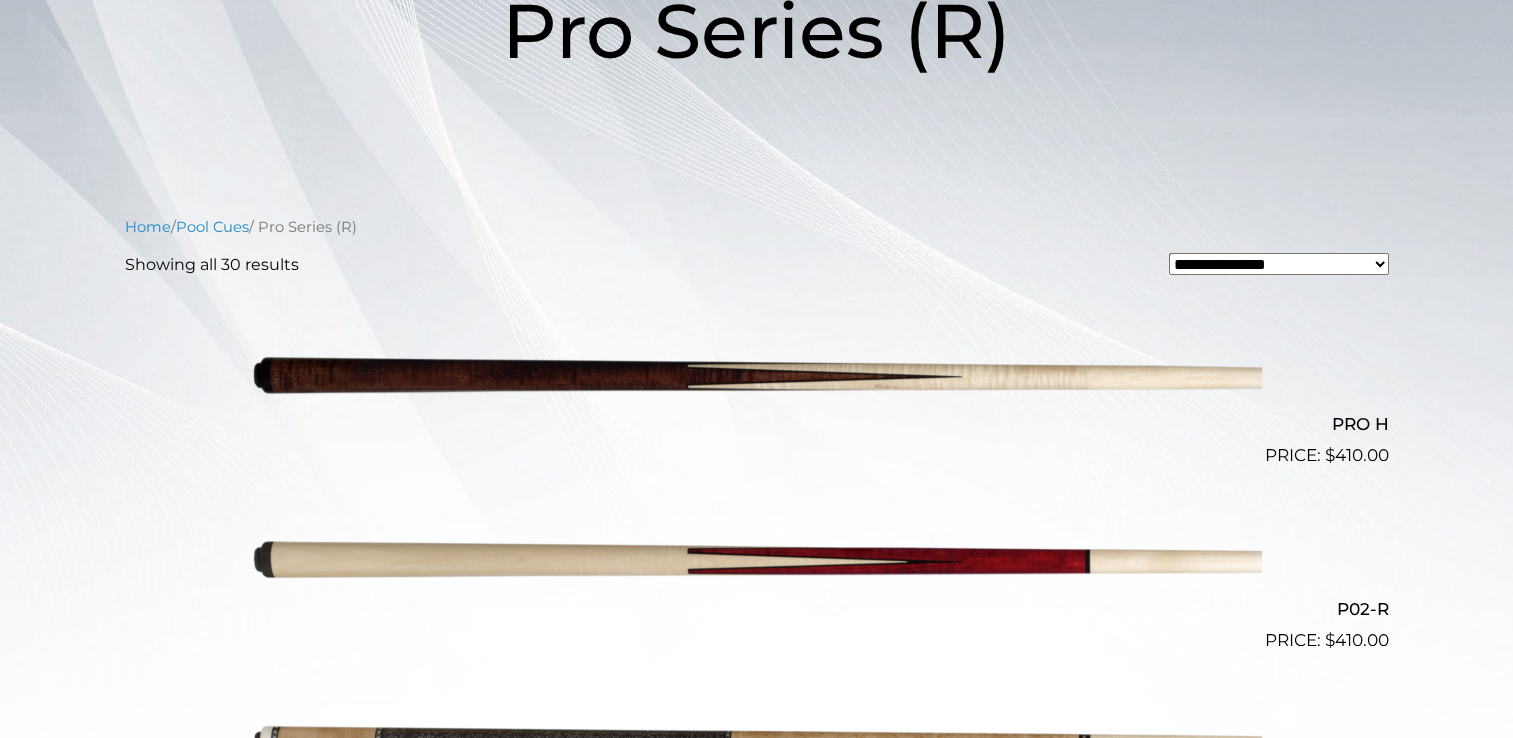scroll, scrollTop: 0, scrollLeft: 0, axis: both 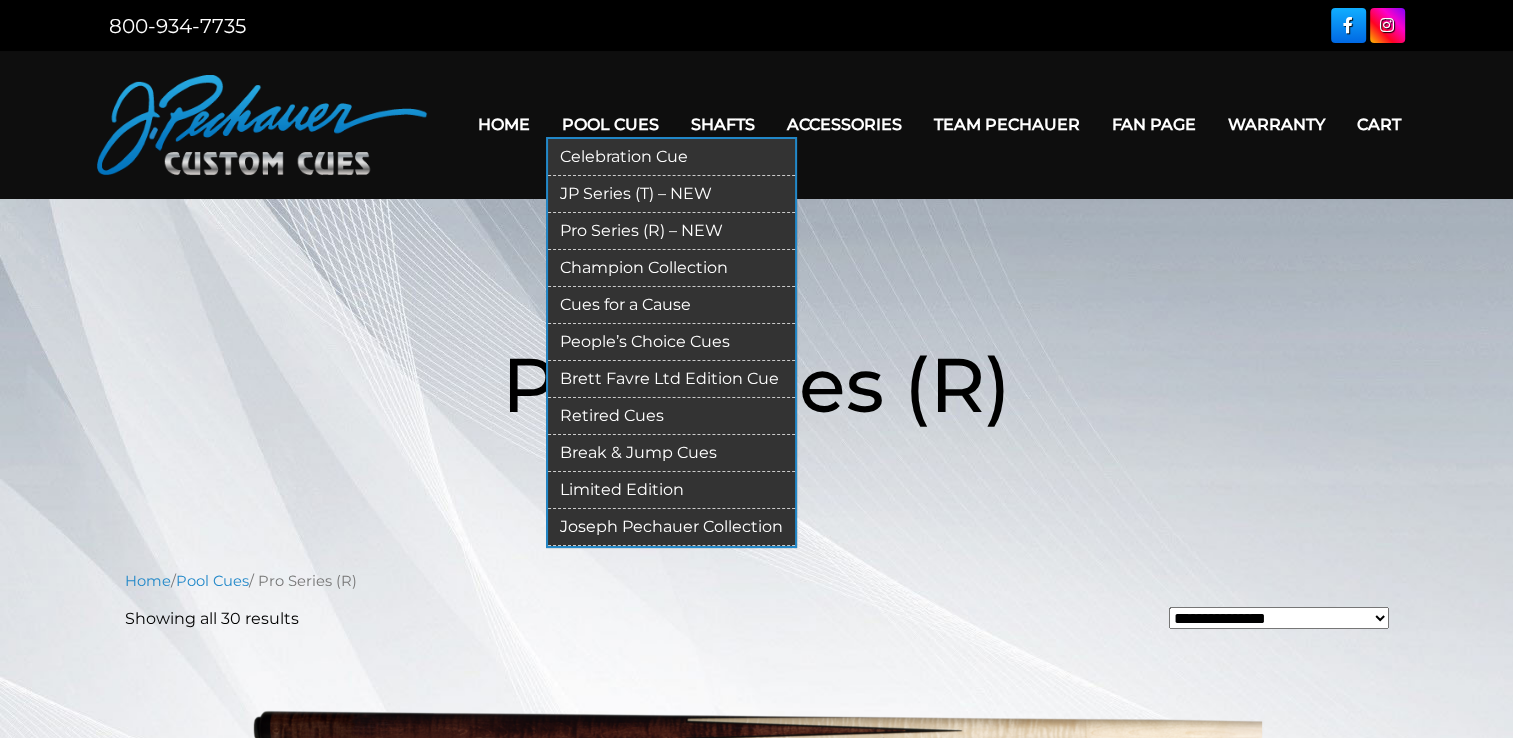 click on "Champion Collection" at bounding box center [671, 268] 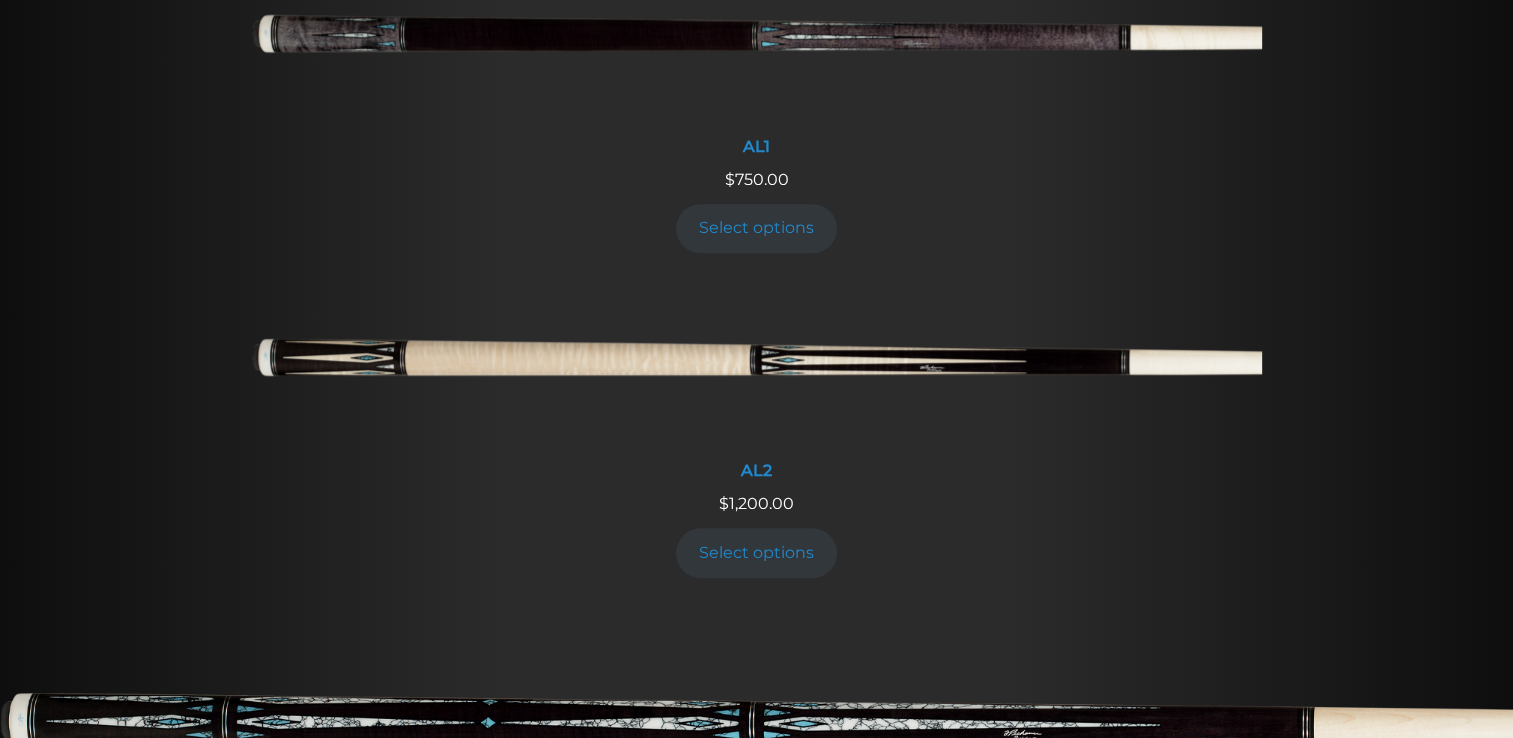 scroll, scrollTop: 977, scrollLeft: 0, axis: vertical 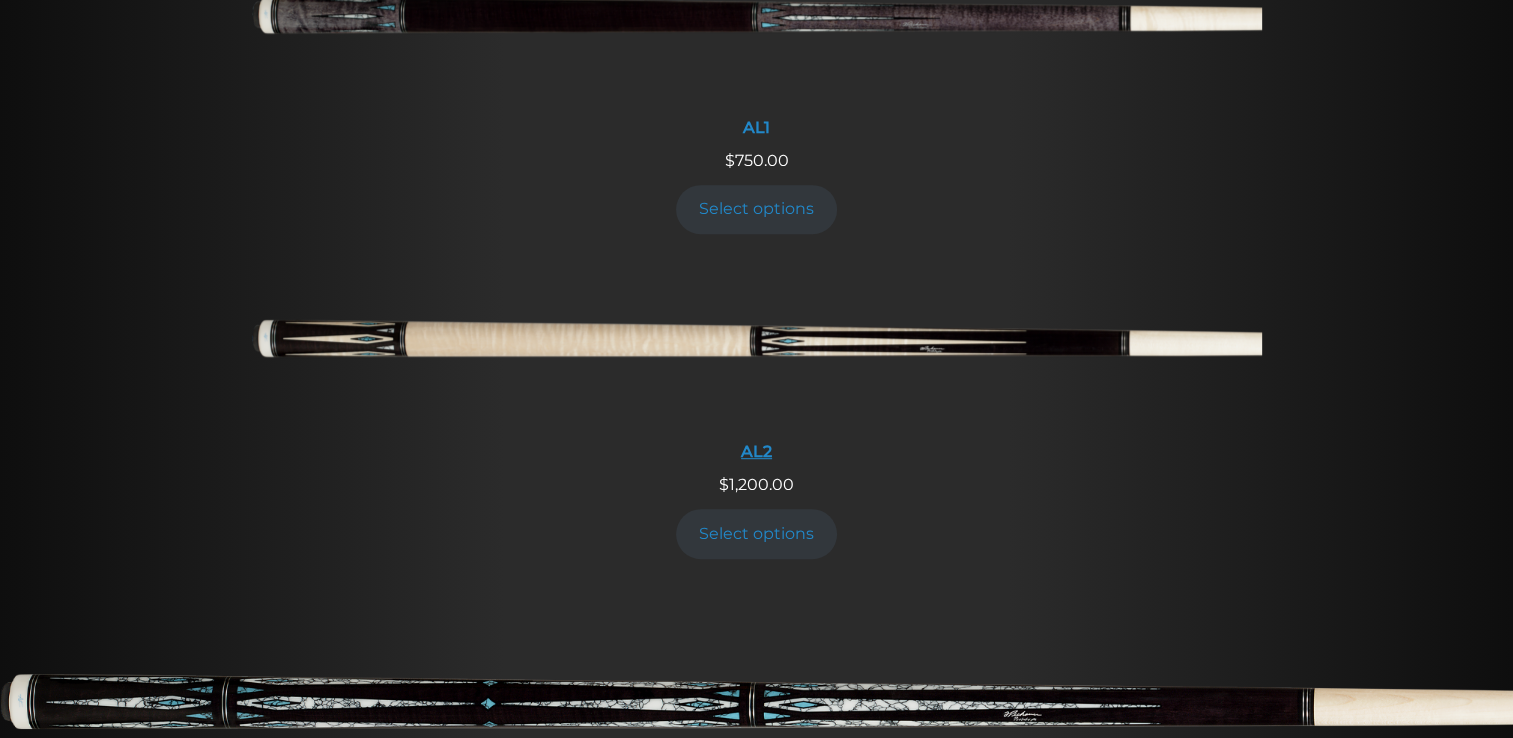 click at bounding box center [757, 346] 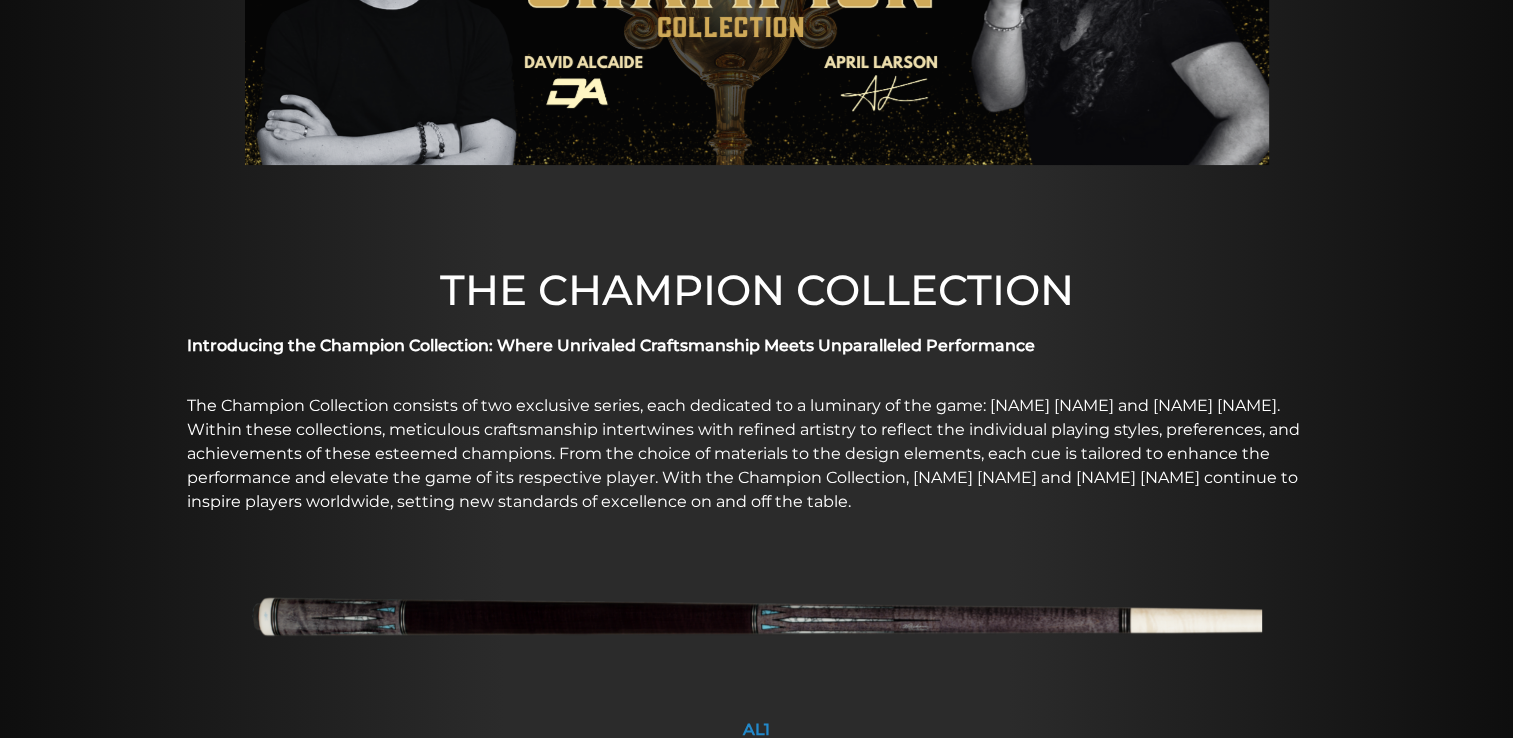 scroll, scrollTop: 0, scrollLeft: 0, axis: both 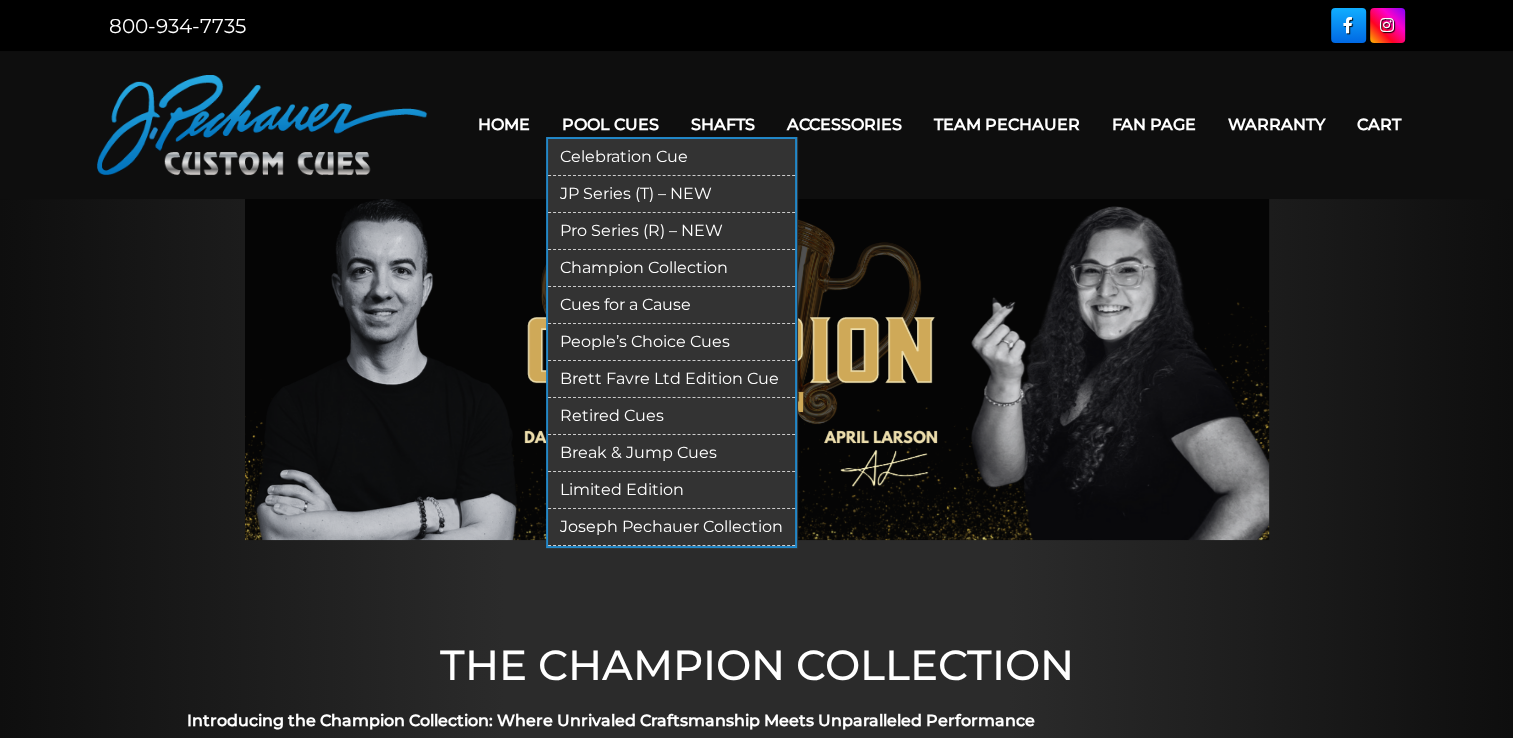 click on "Cues for a Cause" at bounding box center (671, 305) 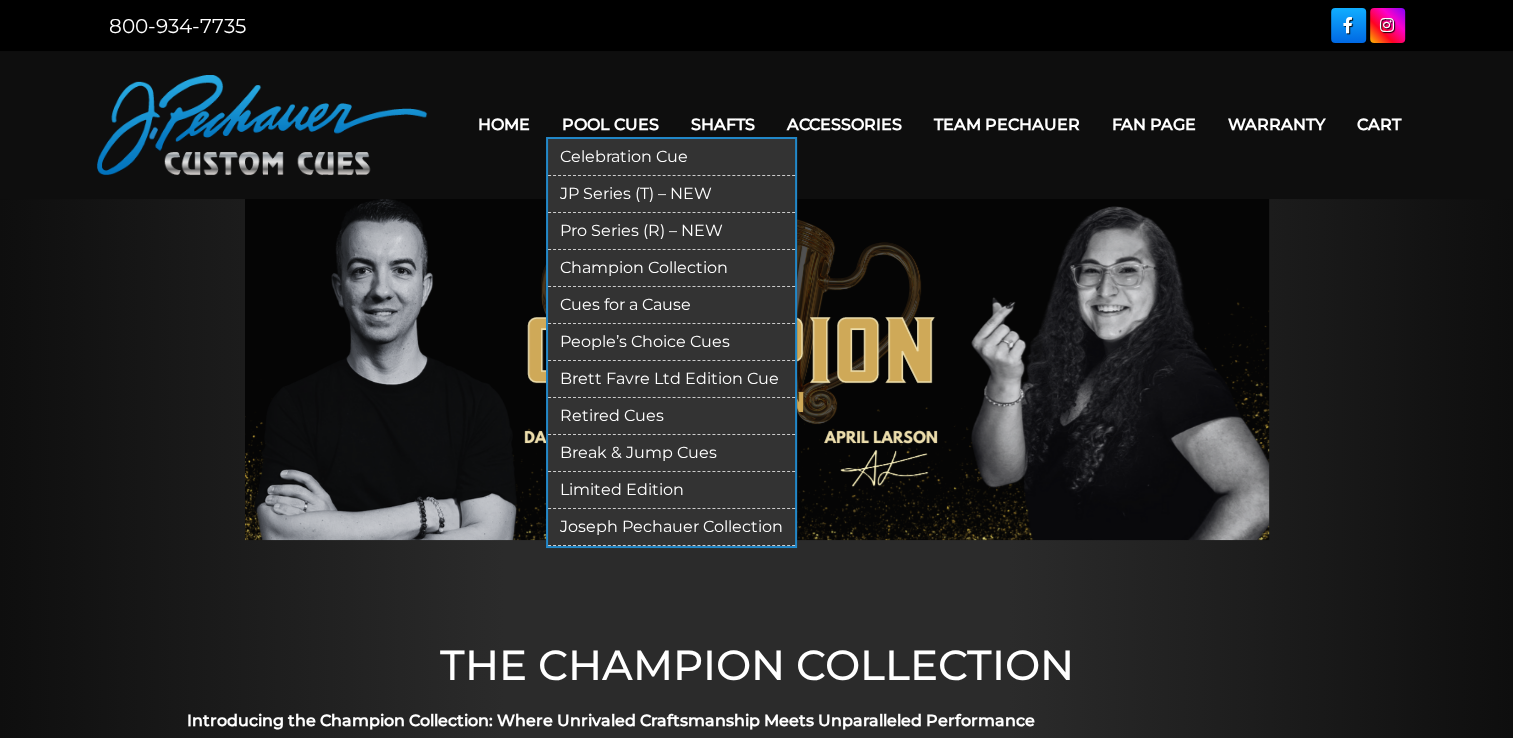 click on "People’s Choice Cues" at bounding box center [671, 342] 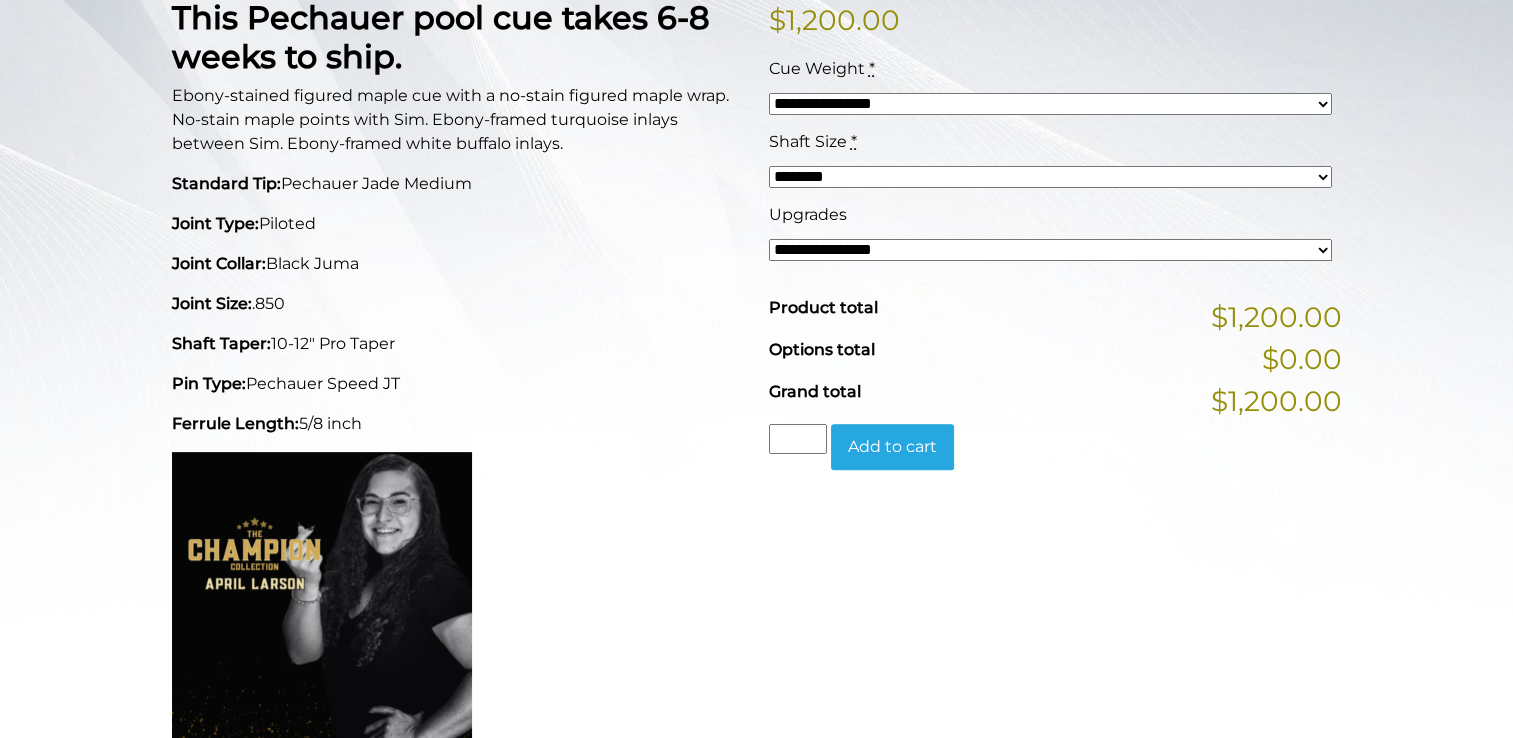 scroll, scrollTop: 539, scrollLeft: 0, axis: vertical 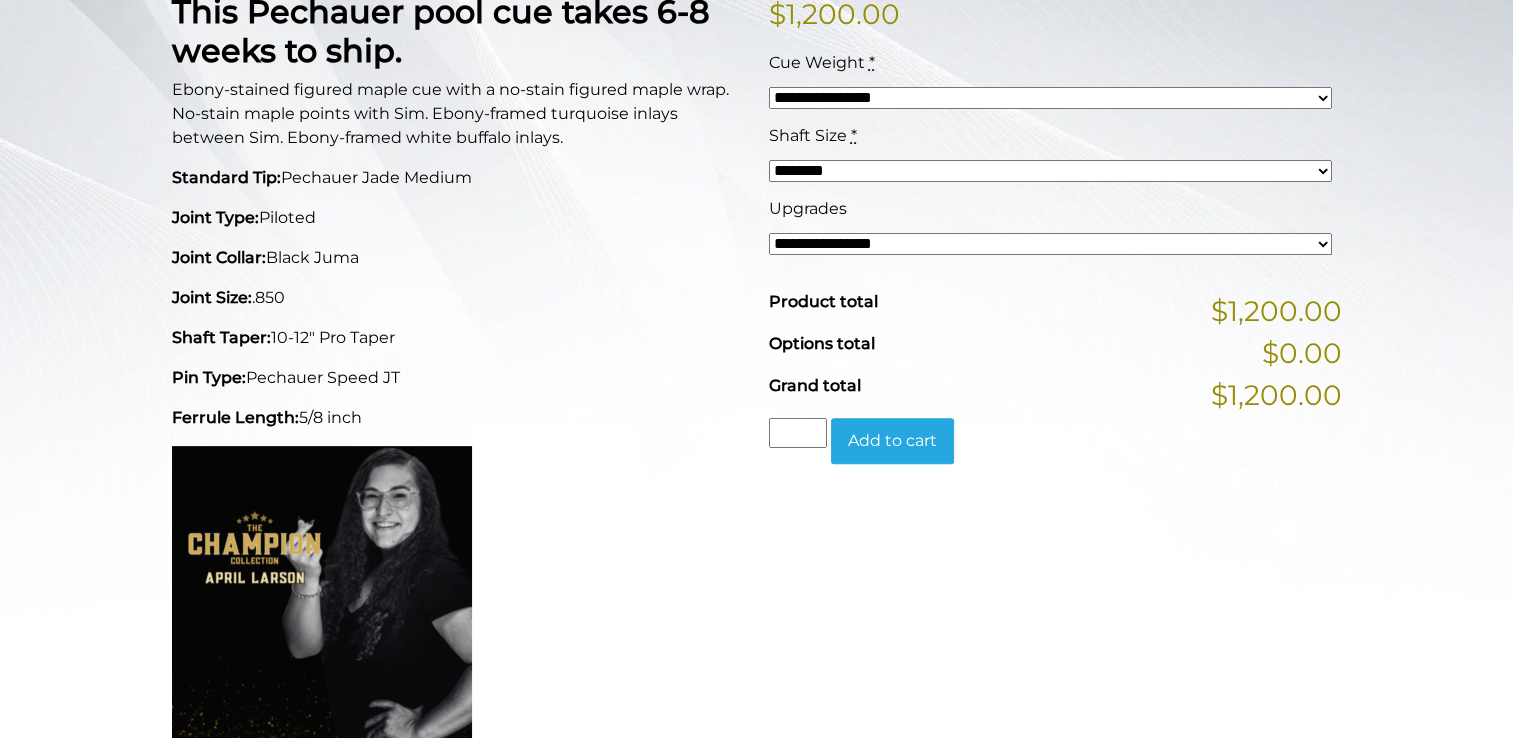 click on "******** ******** ******* ********" at bounding box center (1050, 171) 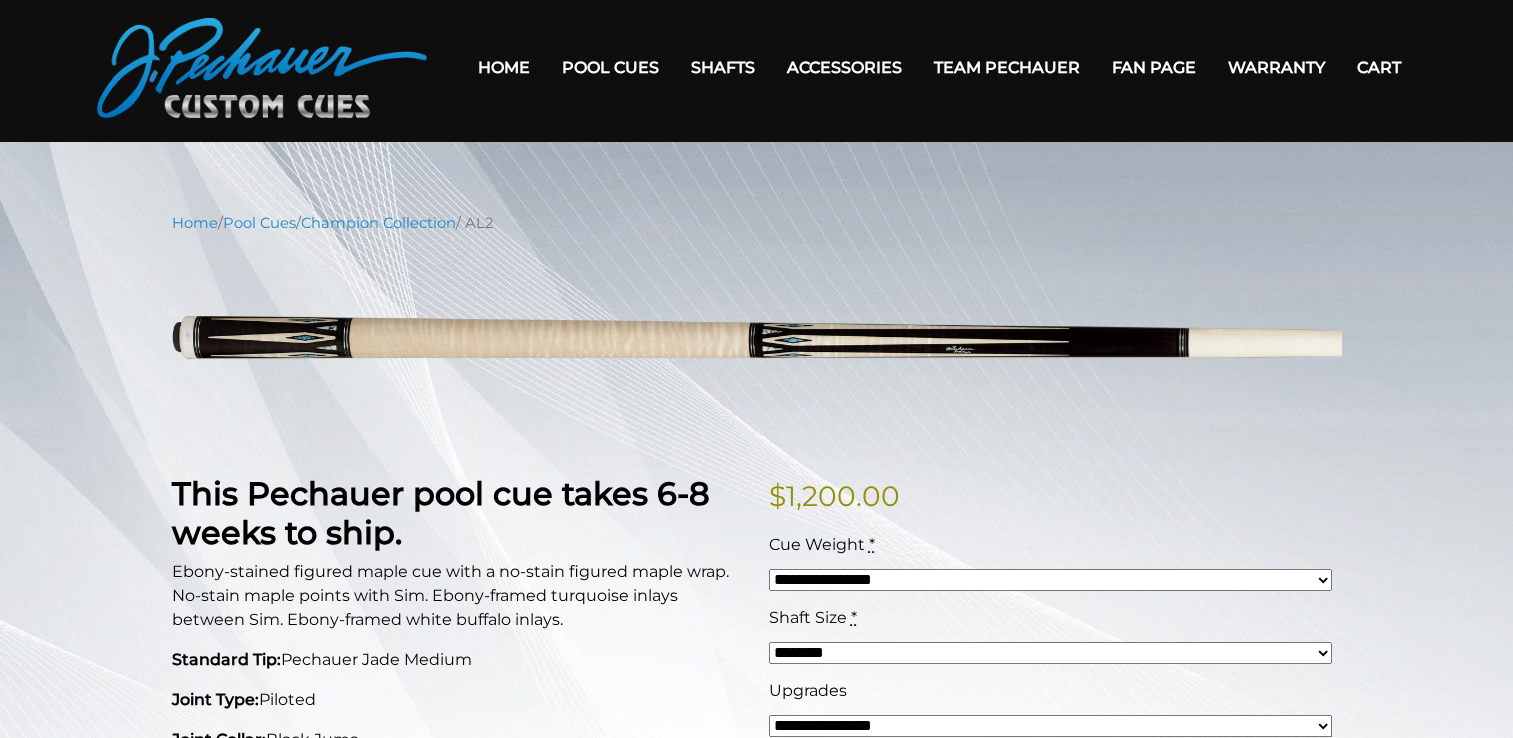scroll, scrollTop: 0, scrollLeft: 0, axis: both 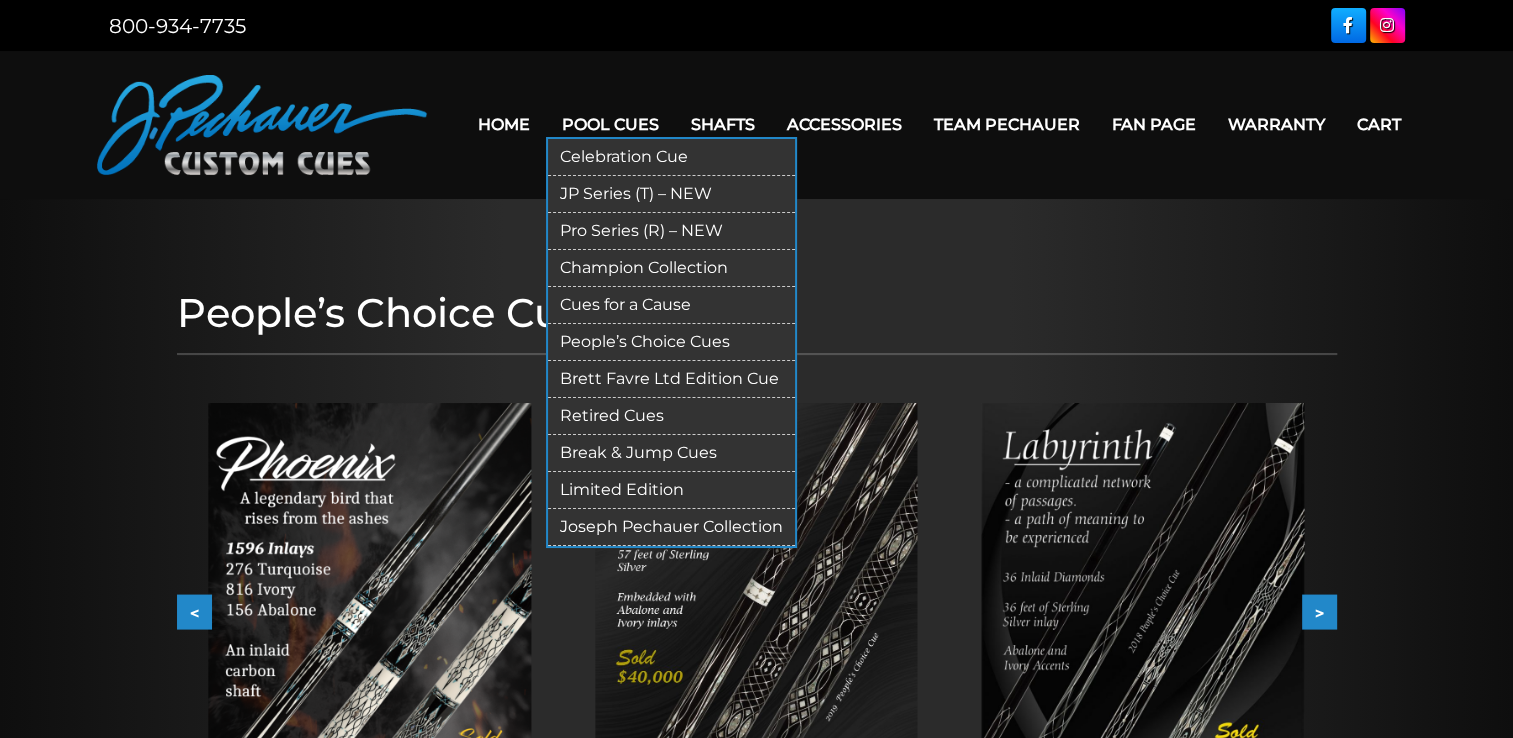 click on "Brett Favre Ltd Edition Cue" at bounding box center (671, 379) 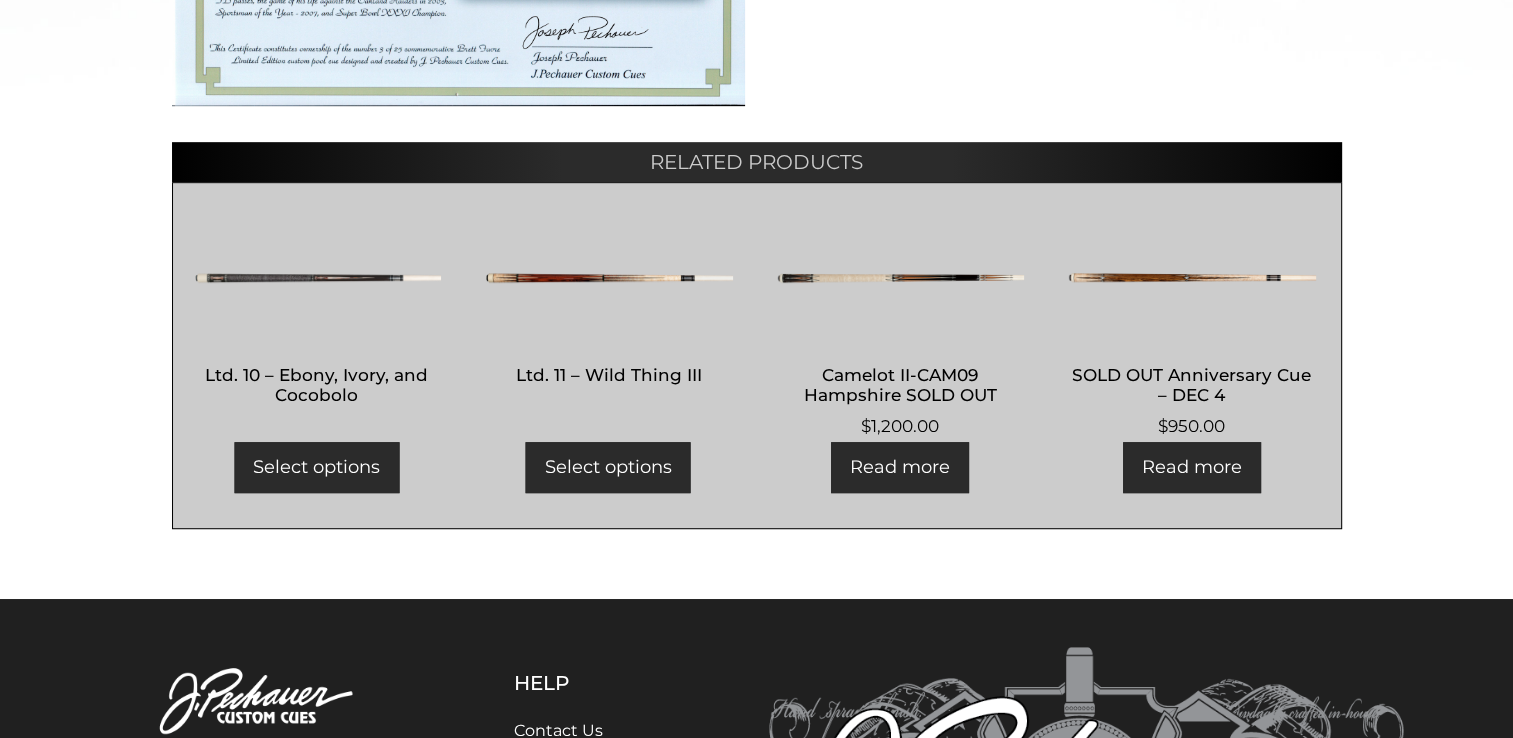 scroll, scrollTop: 1081, scrollLeft: 0, axis: vertical 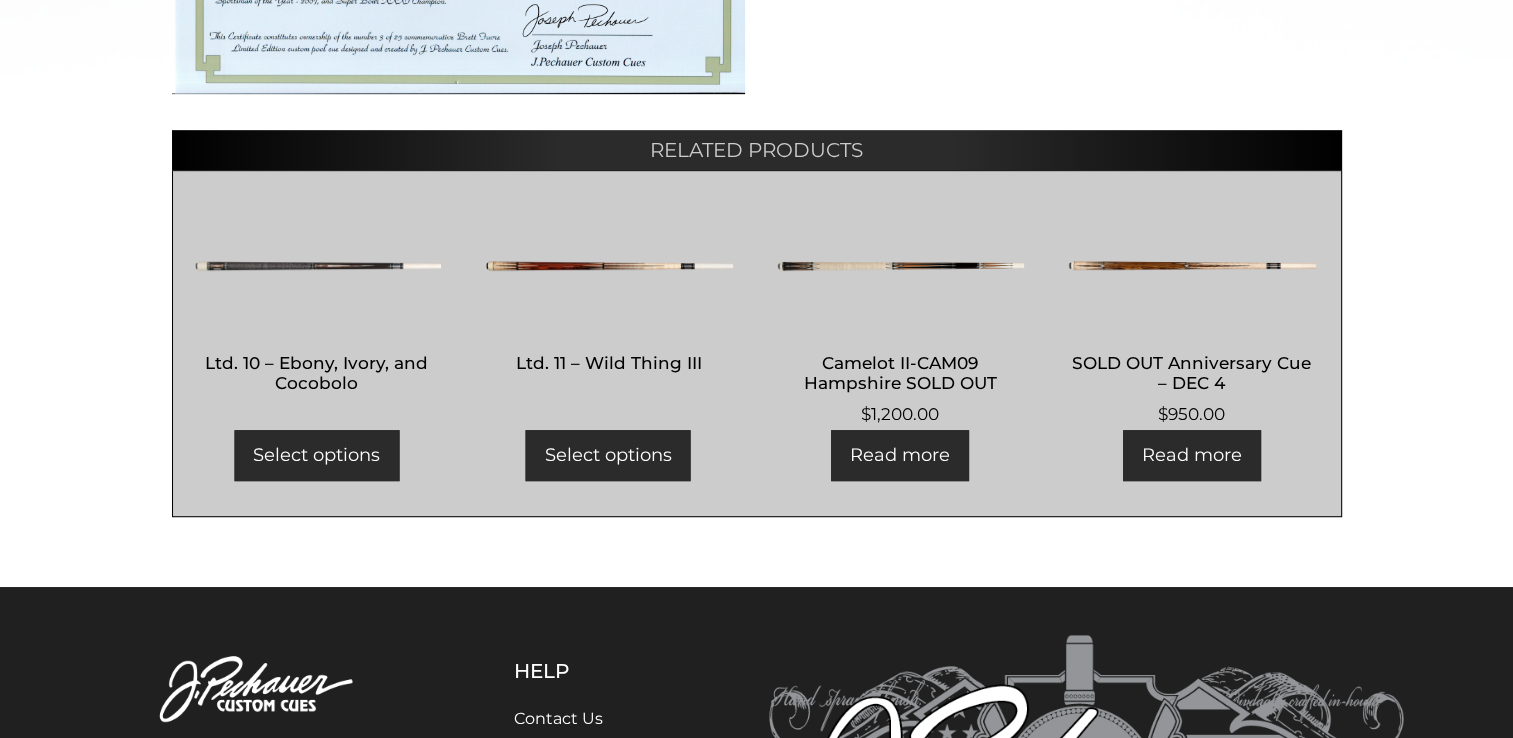 click on "Ltd. 10 – Ebony, Ivory, and Cocobolo" at bounding box center (317, 373) 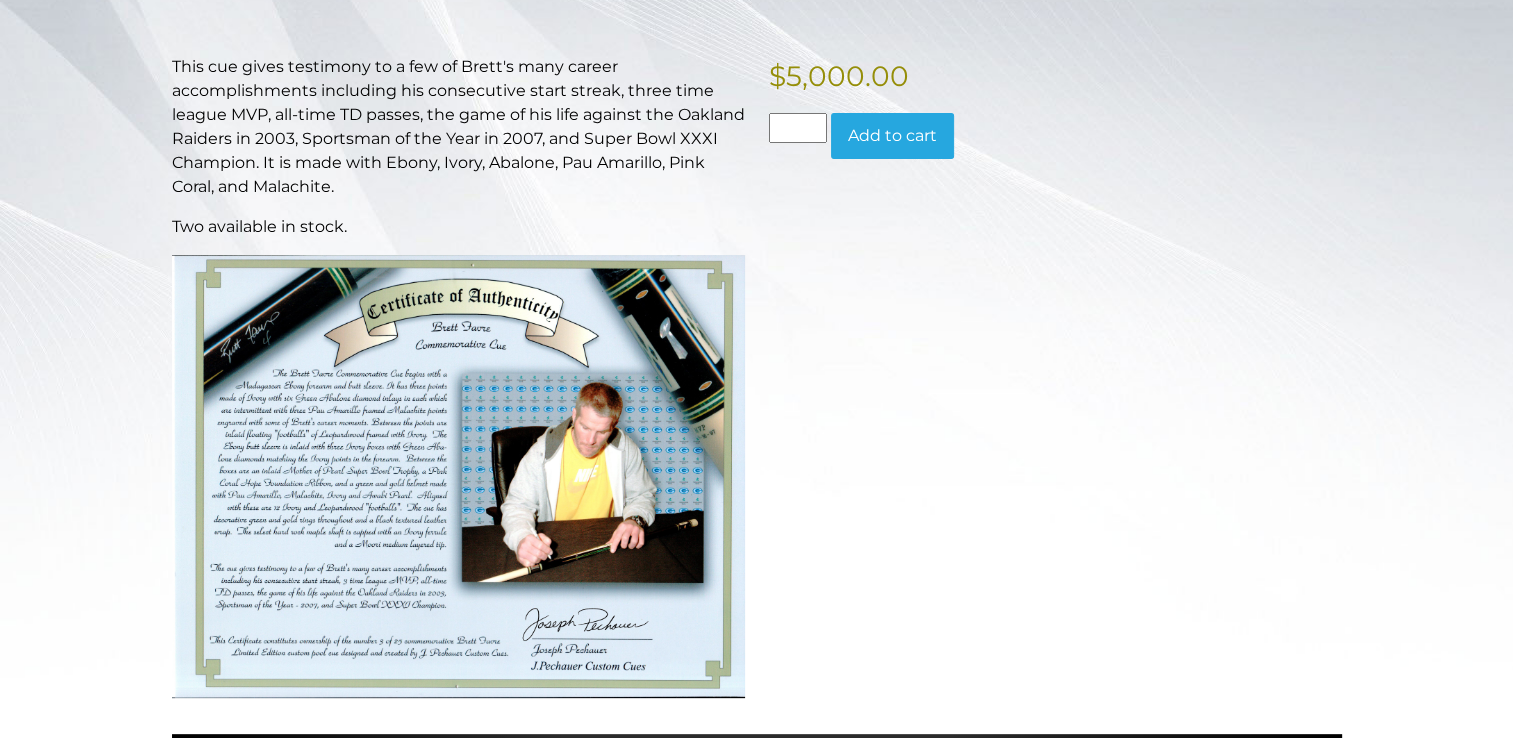 scroll, scrollTop: 0, scrollLeft: 0, axis: both 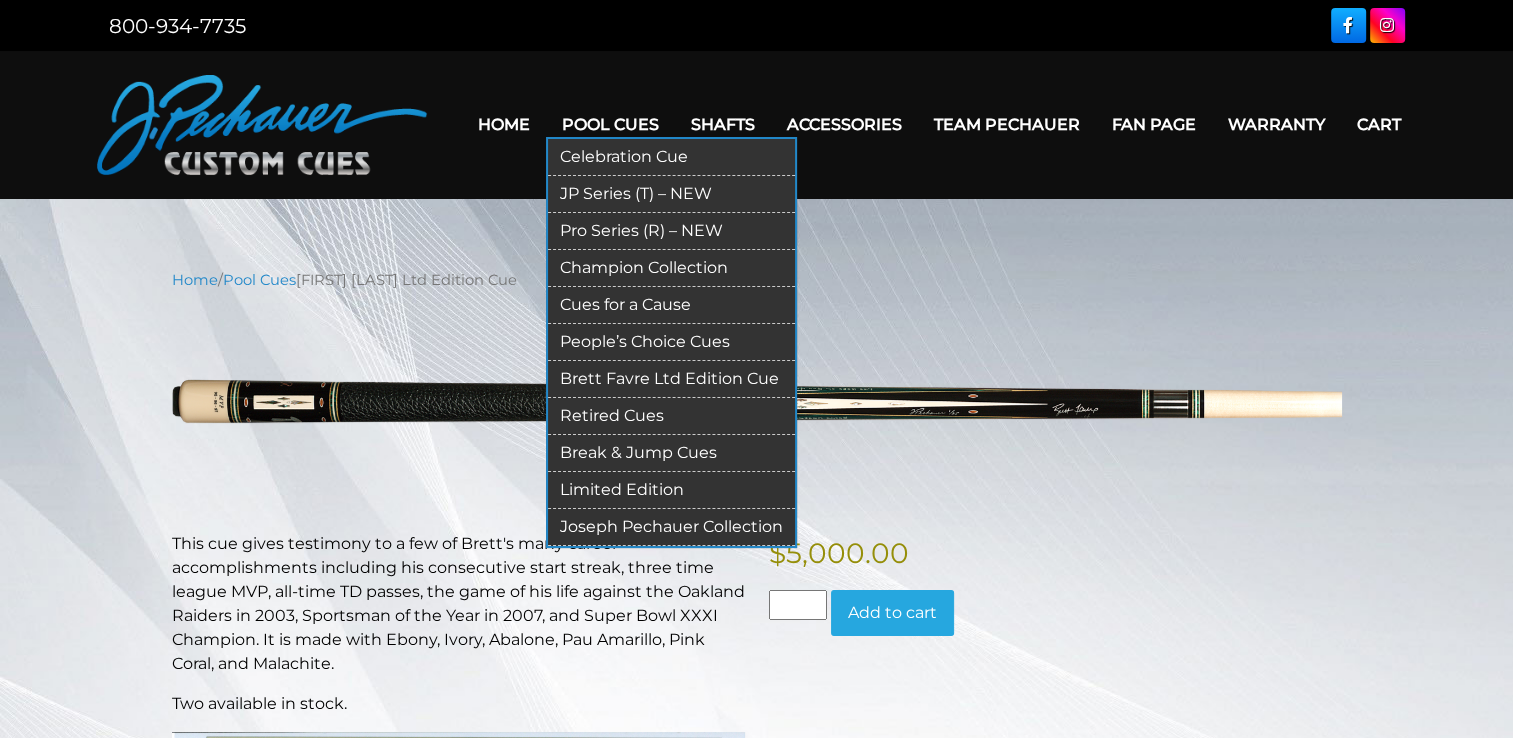 click on "Limited Edition" at bounding box center (671, 490) 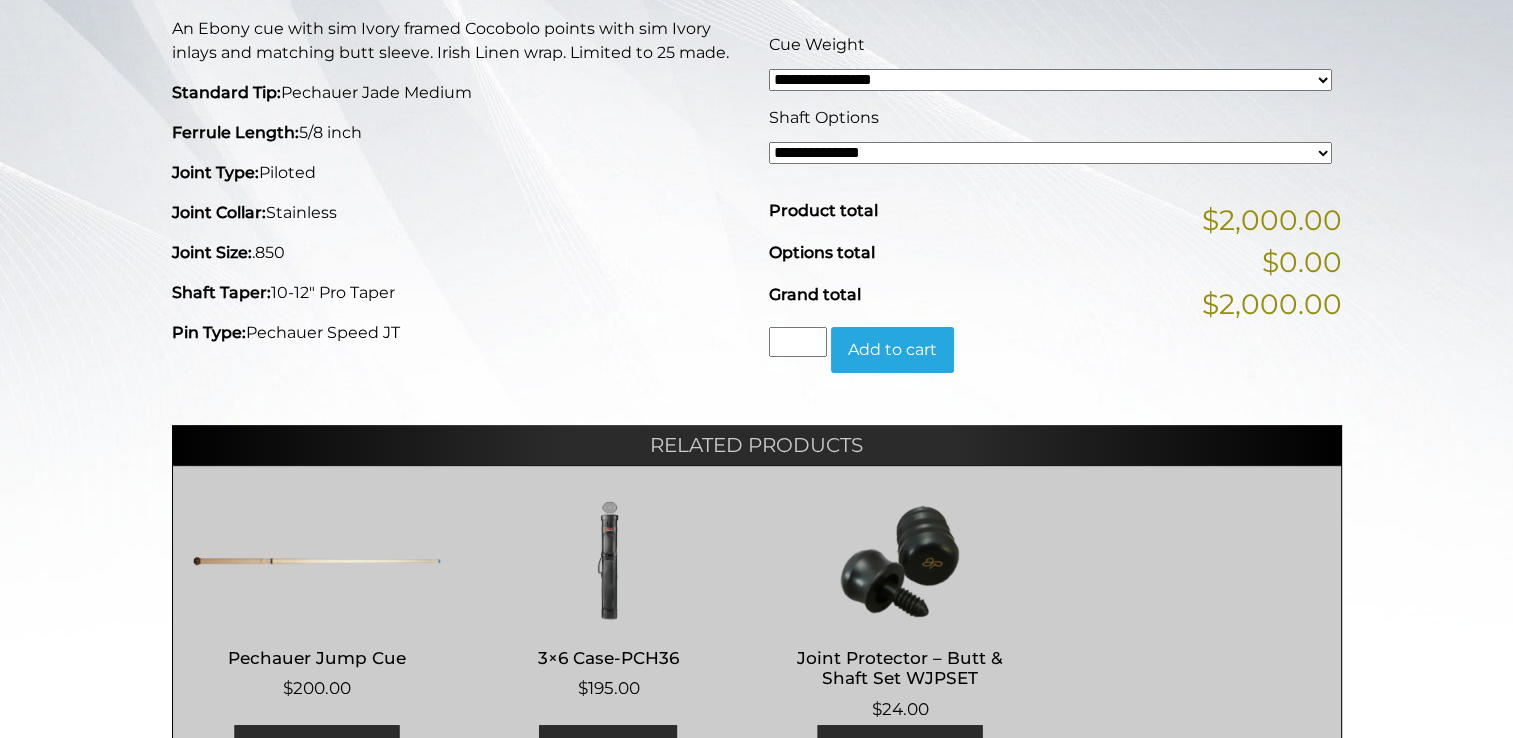 scroll, scrollTop: 0, scrollLeft: 0, axis: both 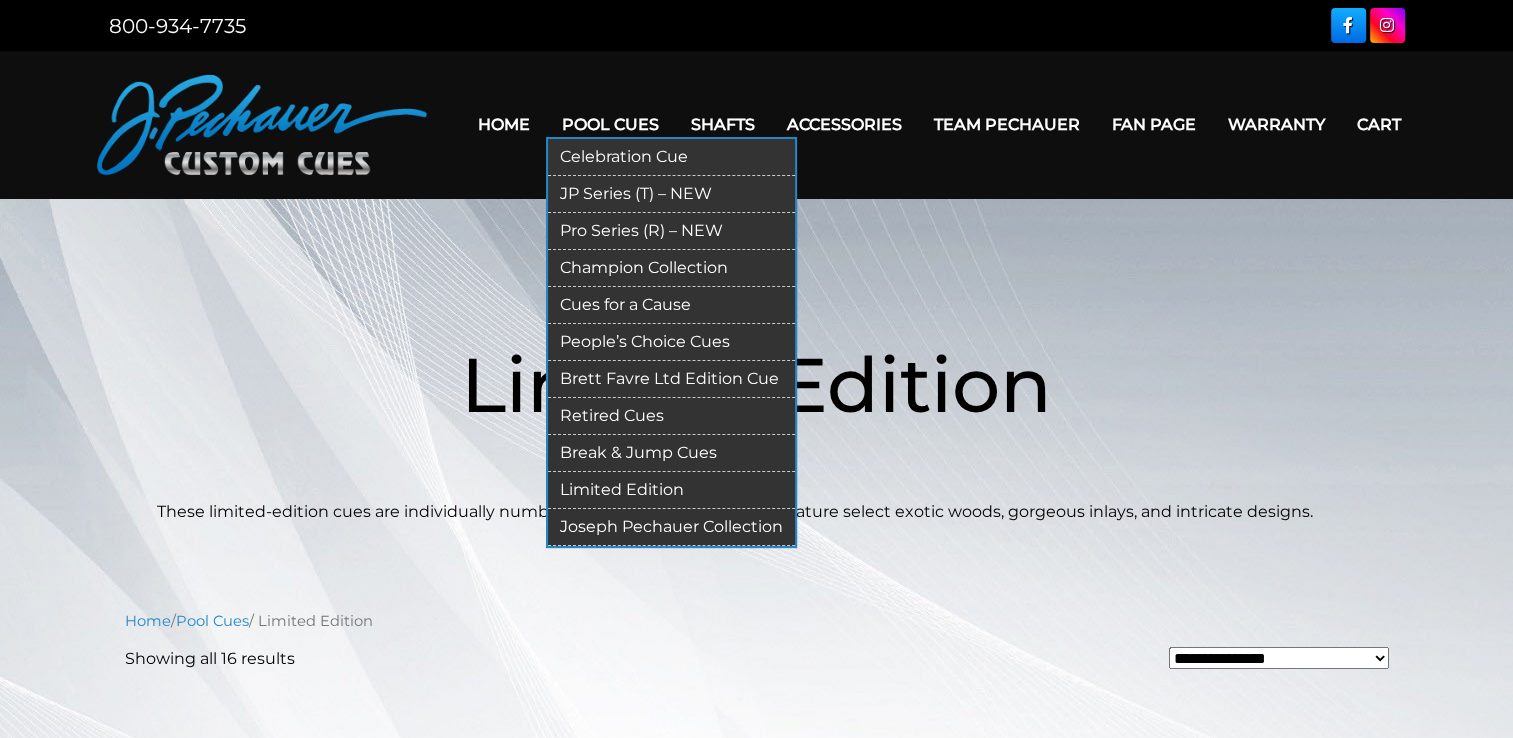 click on "JP Series (T) – NEW" at bounding box center [671, 194] 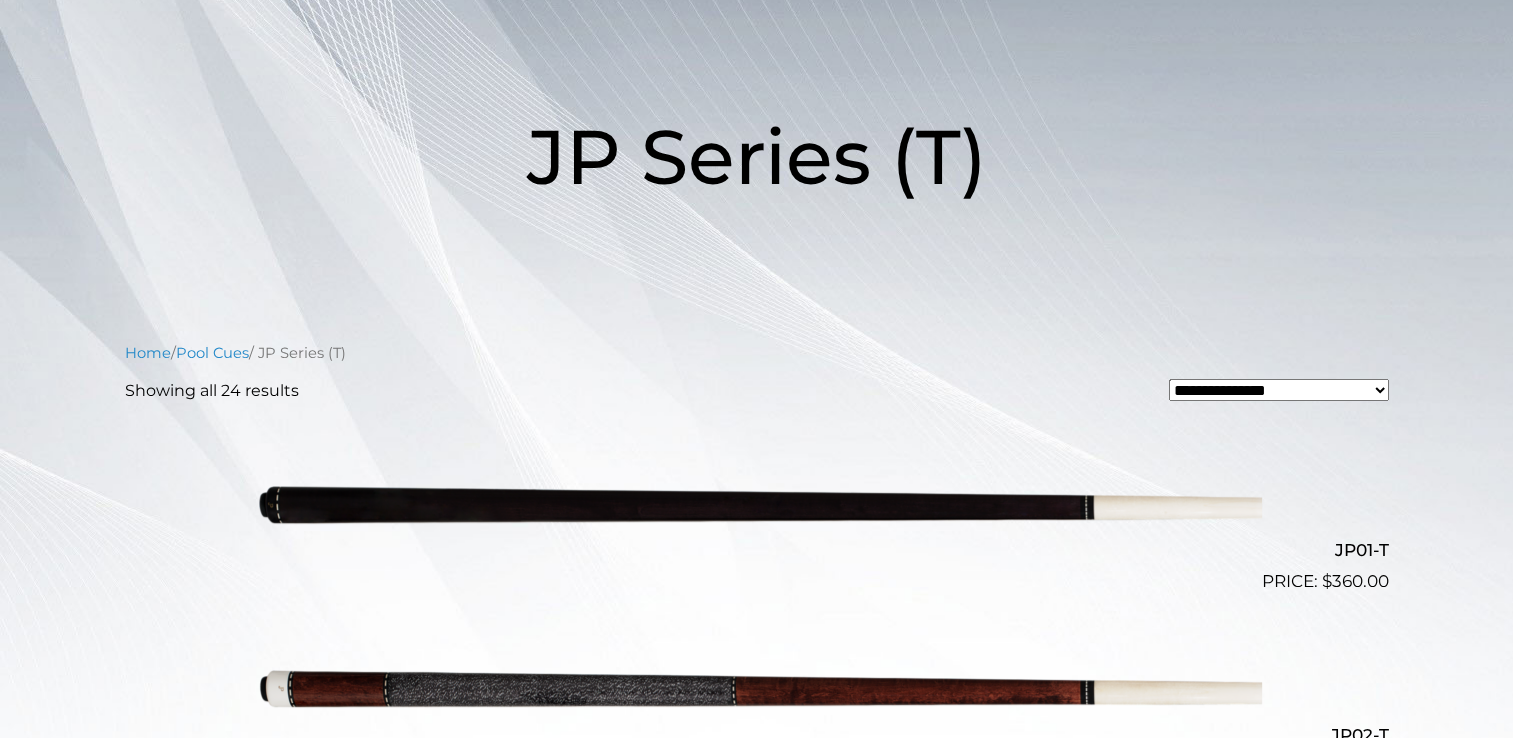 scroll, scrollTop: 0, scrollLeft: 0, axis: both 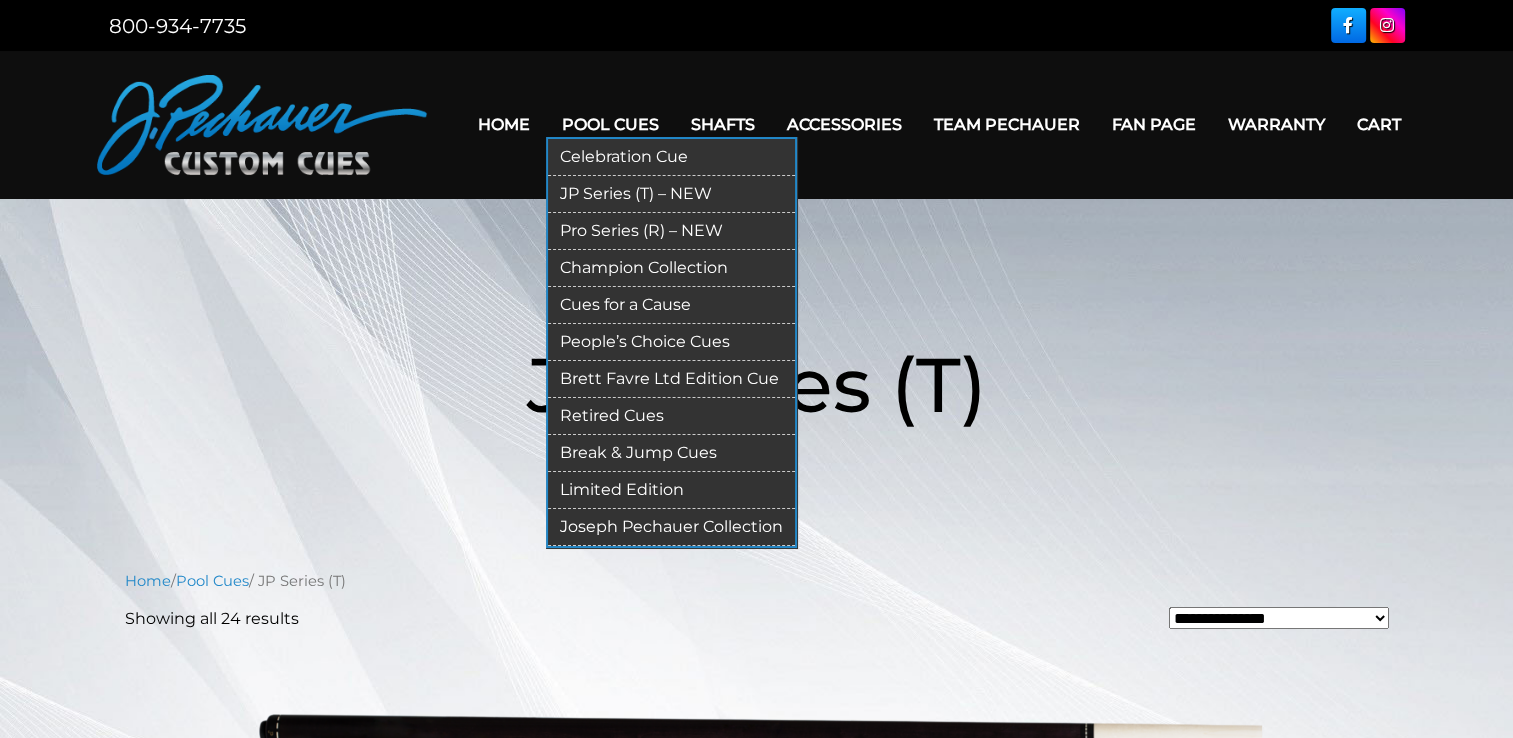 click on "Retired Cues" at bounding box center (671, 416) 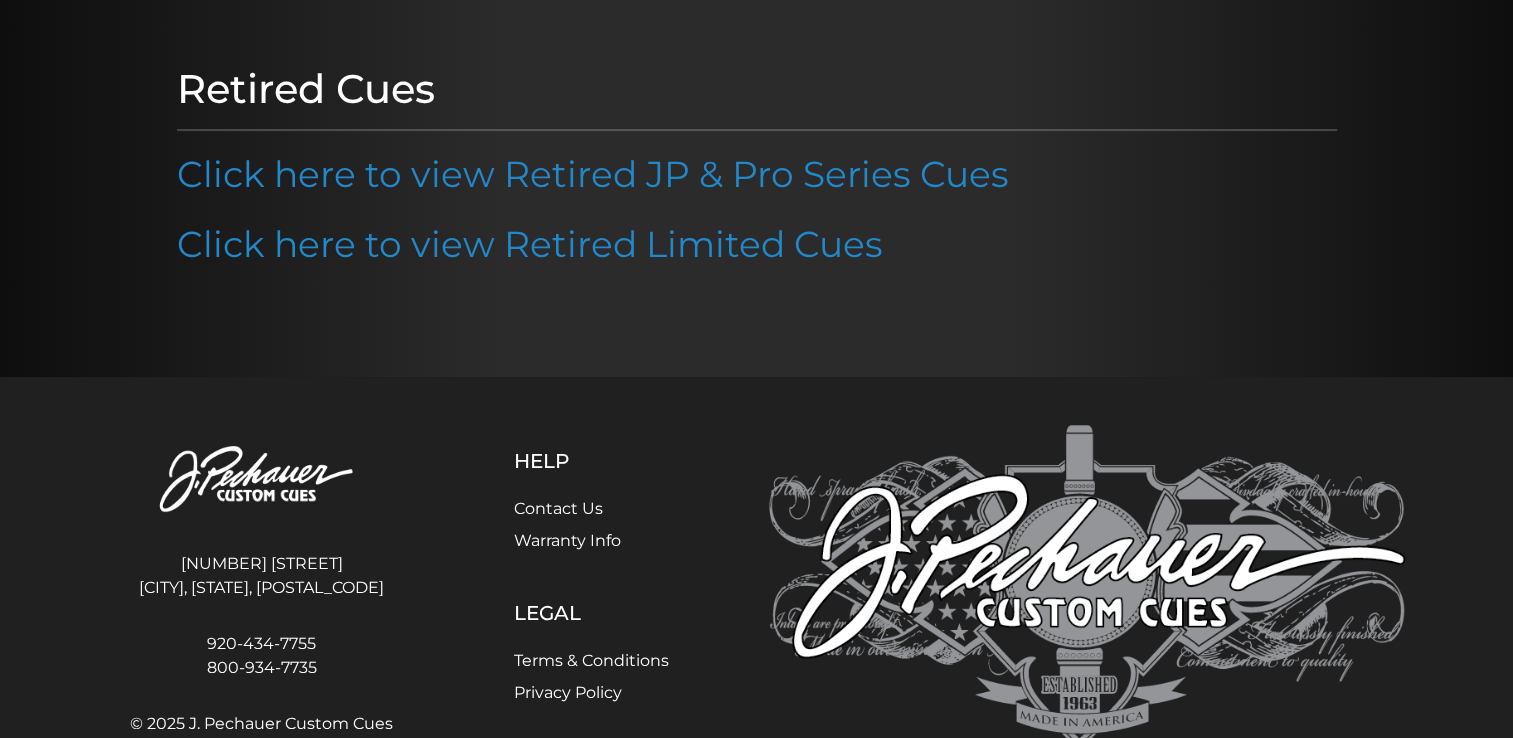 scroll, scrollTop: 220, scrollLeft: 0, axis: vertical 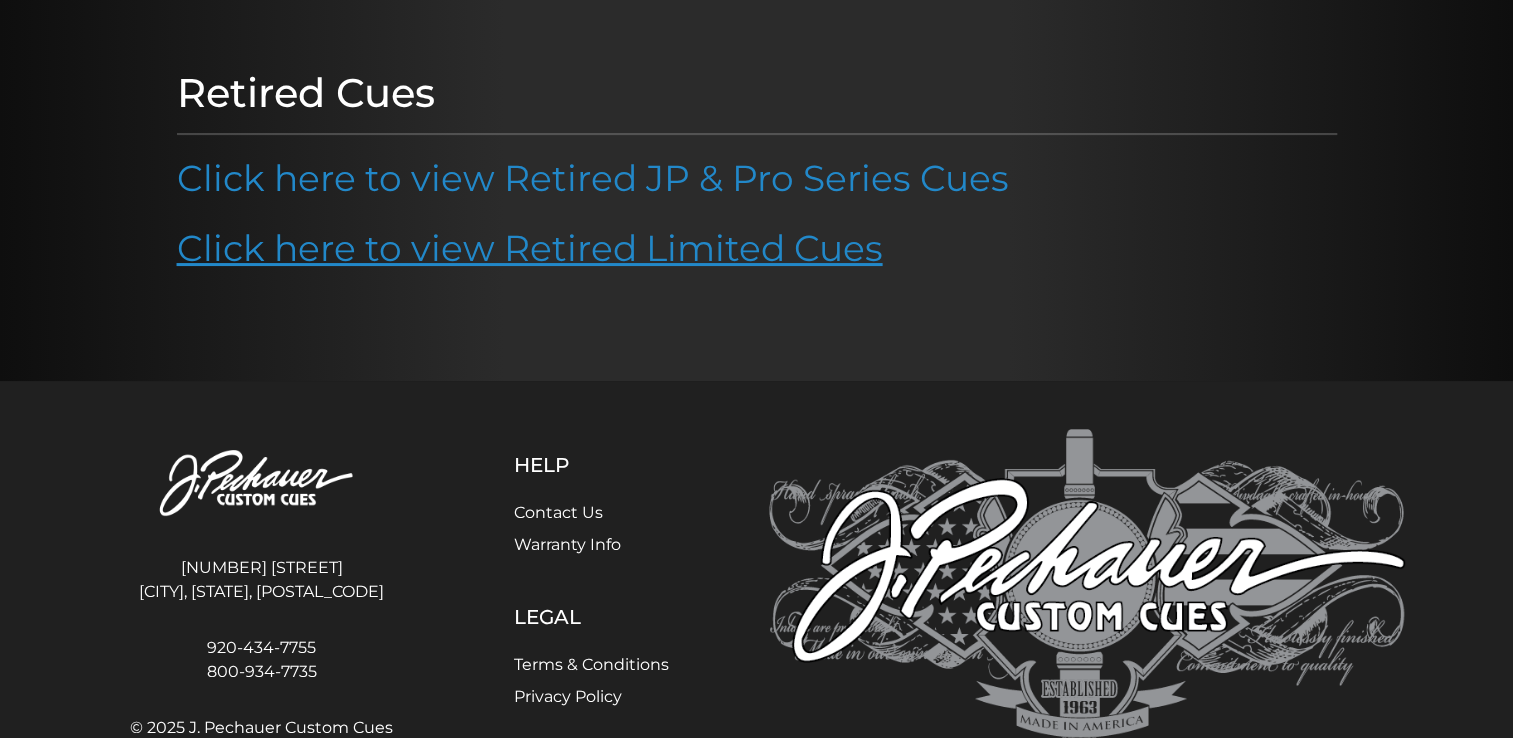 click on "Click here to view Retired Limited Cues" at bounding box center [530, 248] 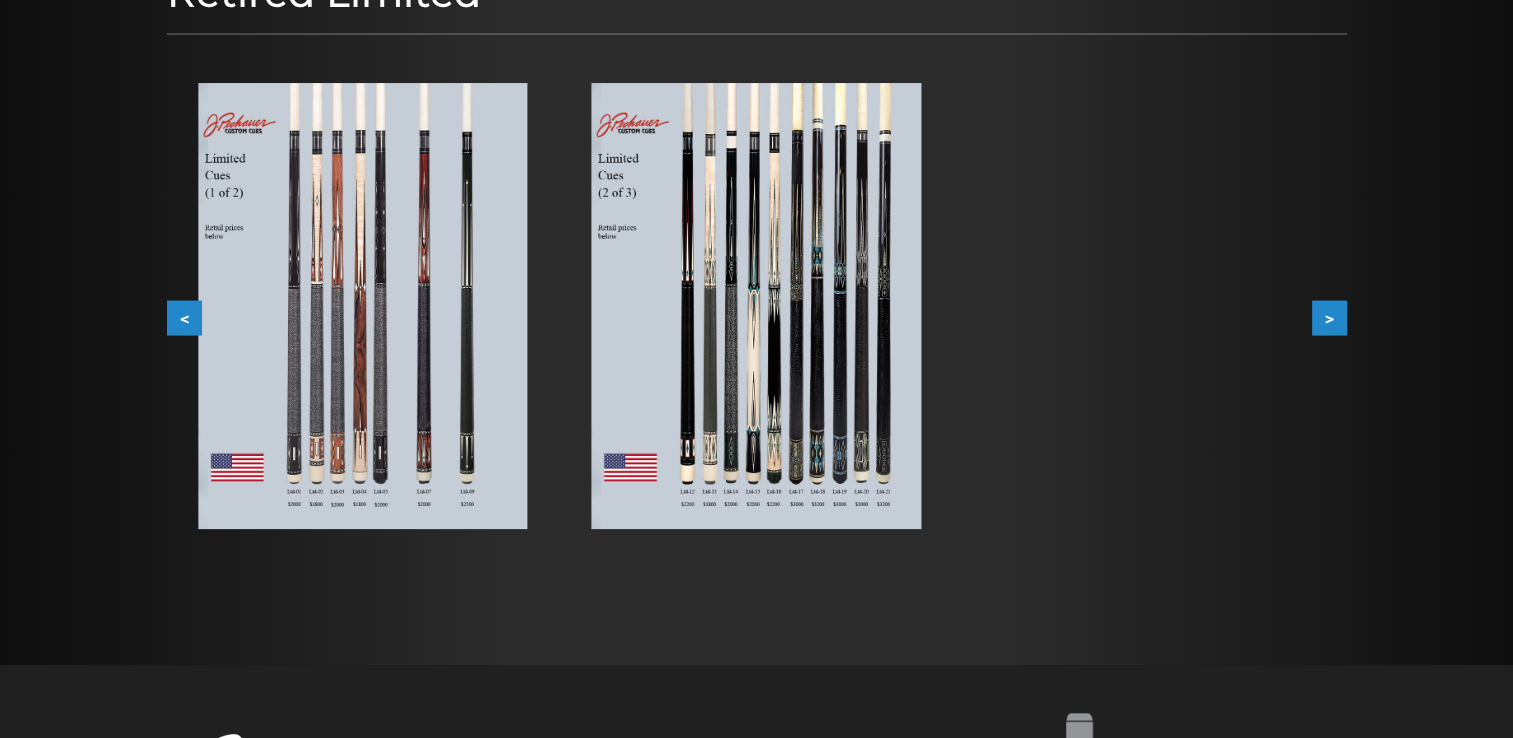 scroll, scrollTop: 329, scrollLeft: 0, axis: vertical 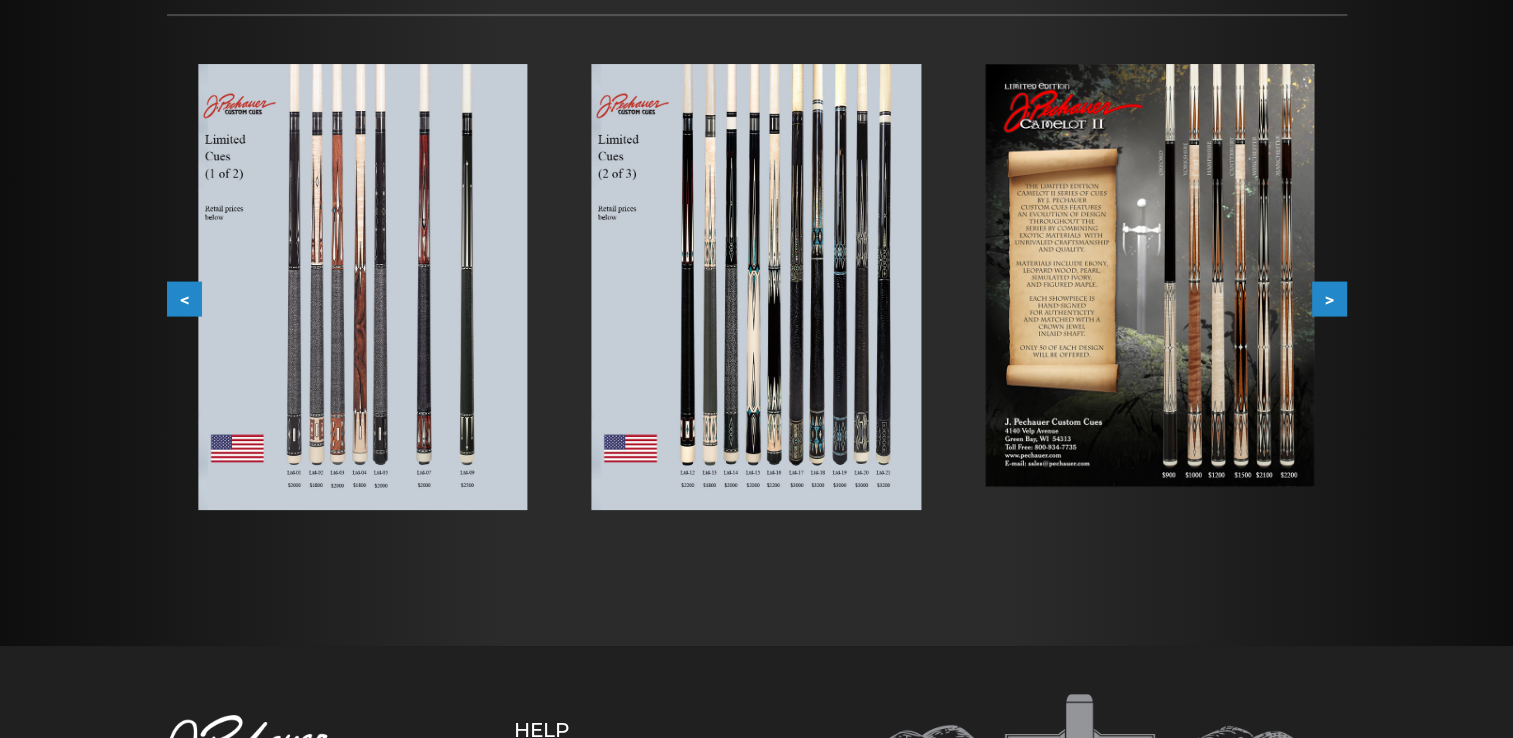 click at bounding box center (362, 287) 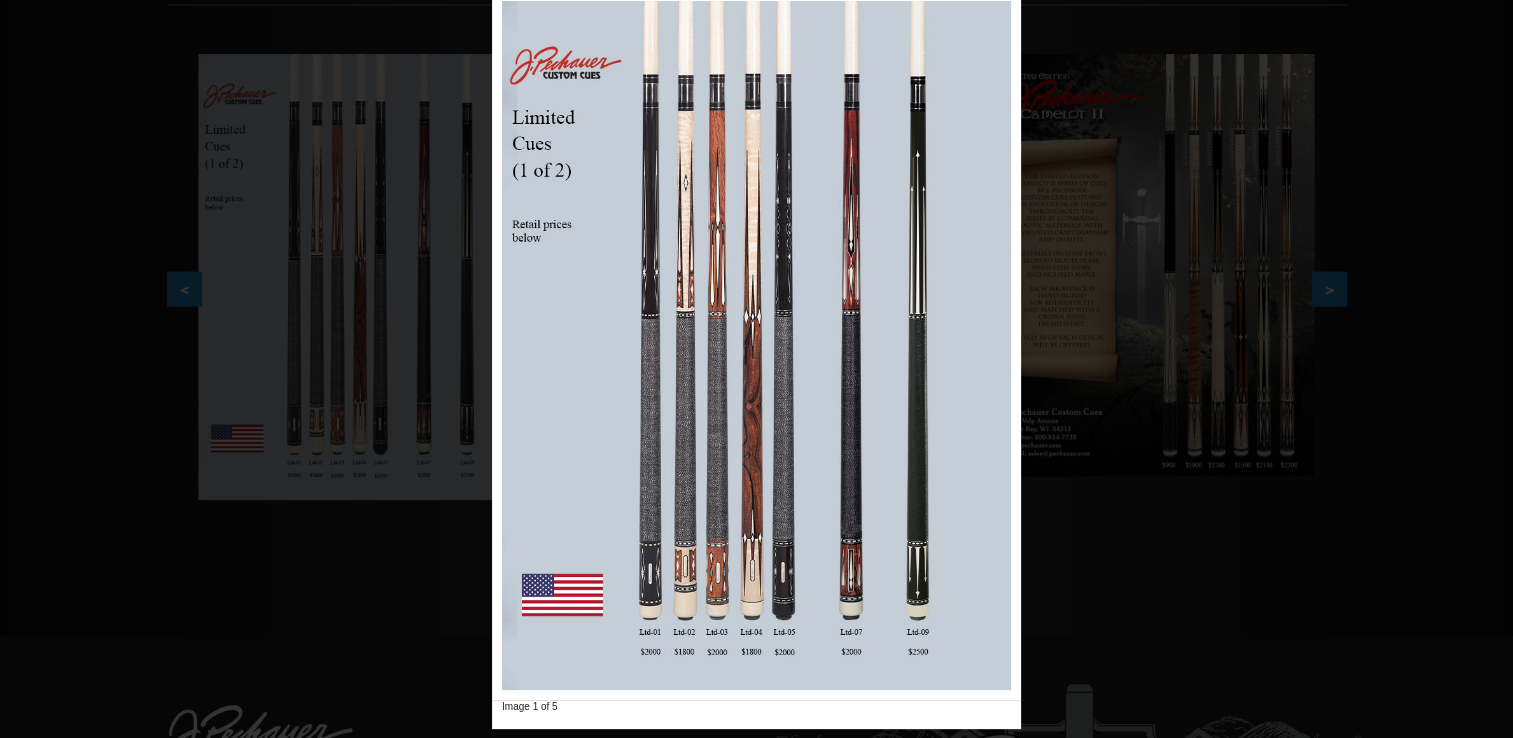 scroll, scrollTop: 333, scrollLeft: 0, axis: vertical 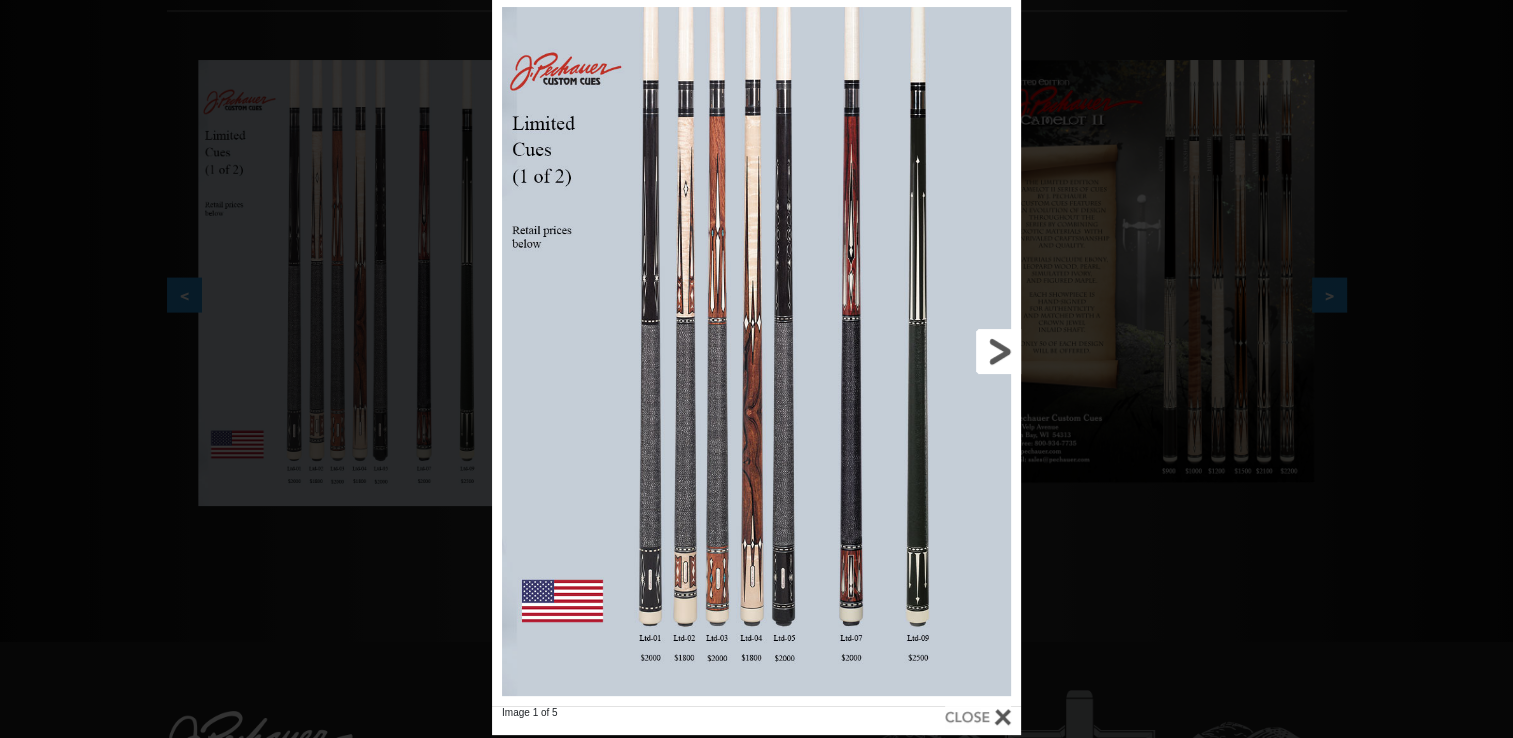 click at bounding box center [902, 351] 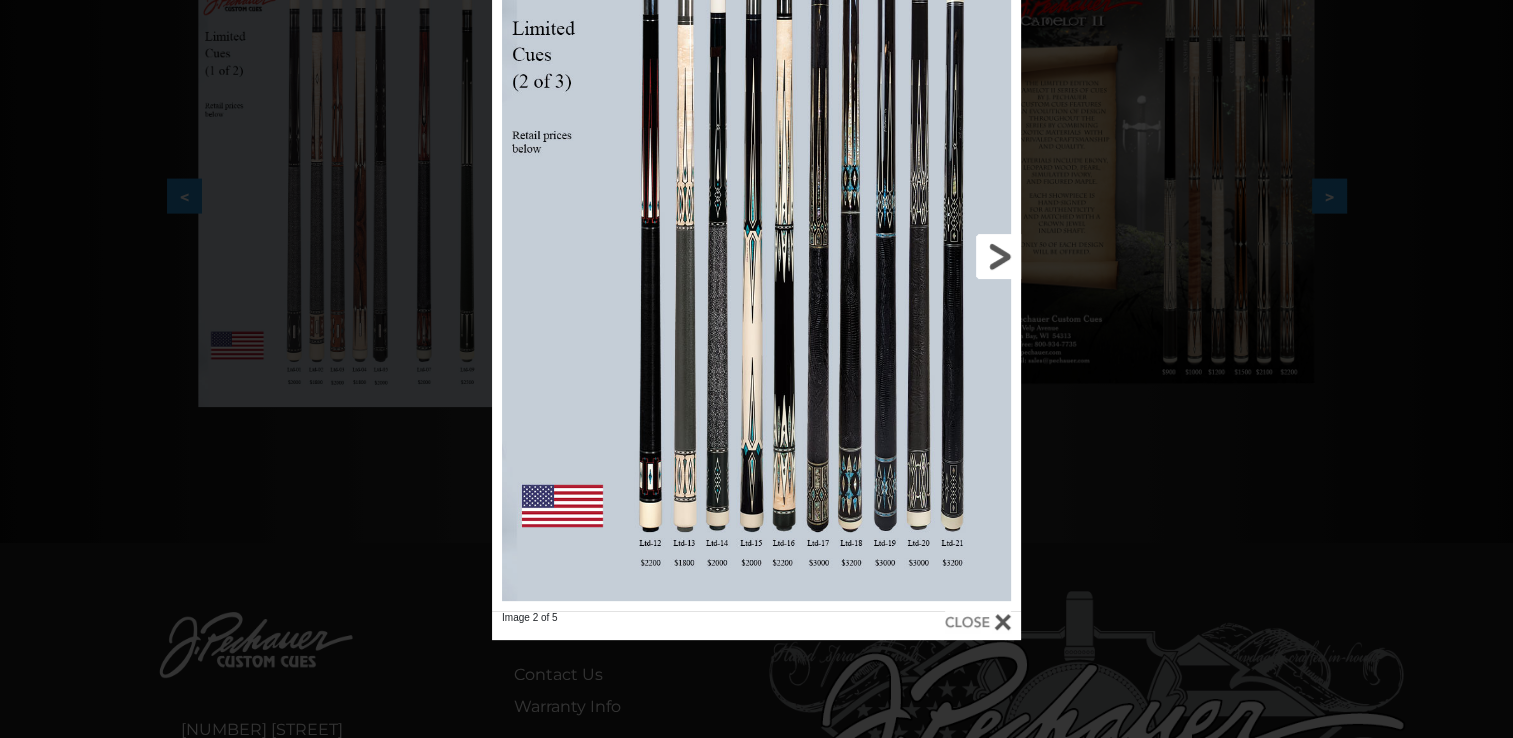 scroll, scrollTop: 435, scrollLeft: 0, axis: vertical 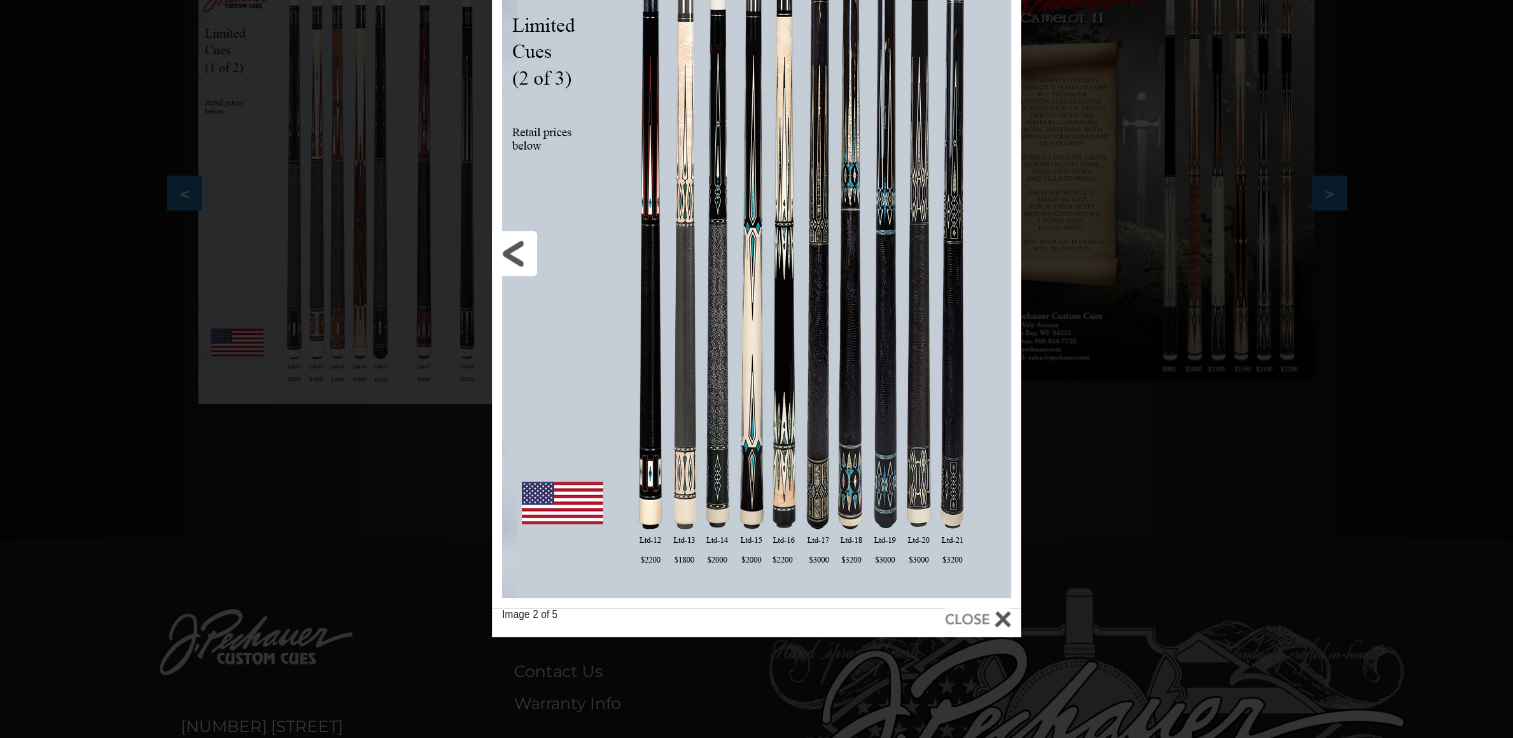click at bounding box center [611, 253] 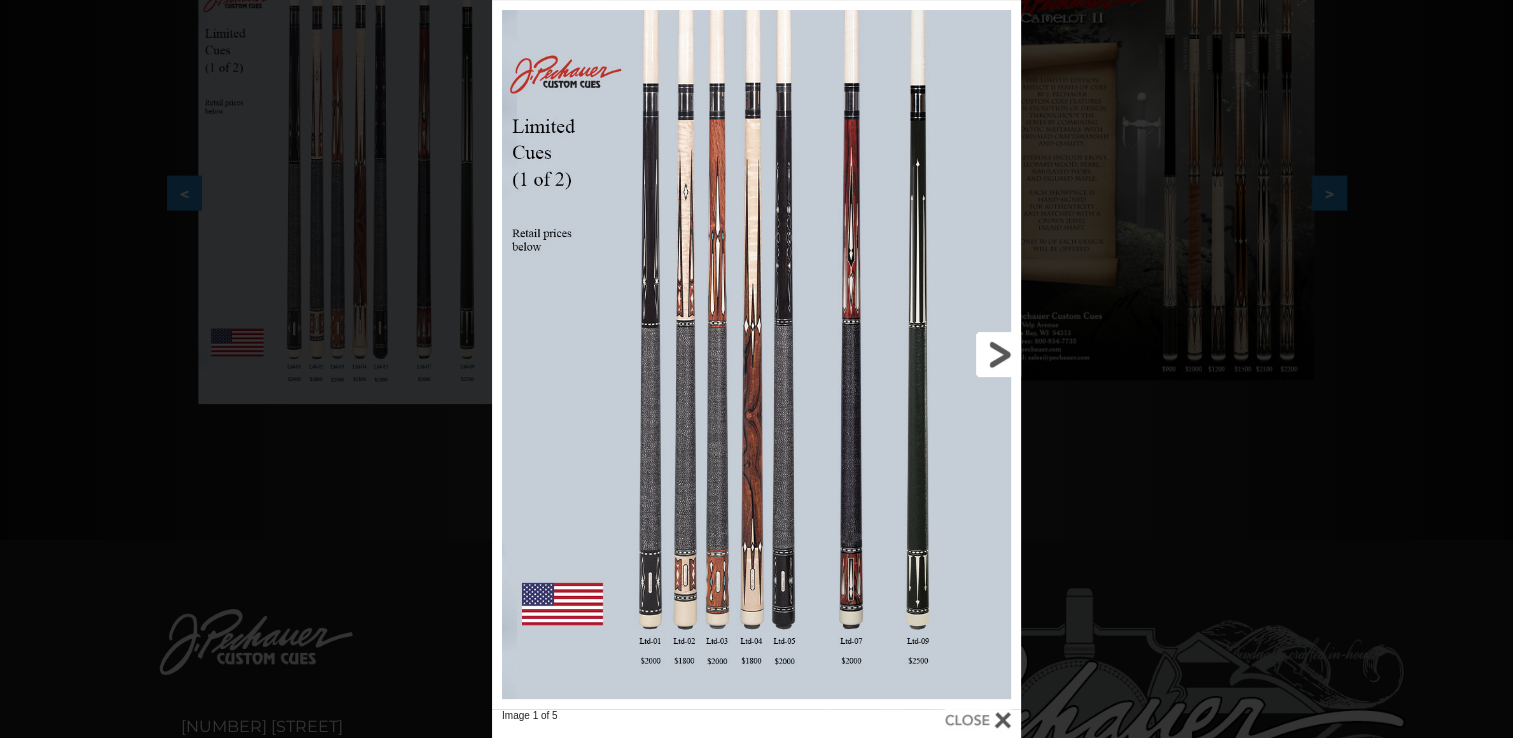 click at bounding box center (902, 354) 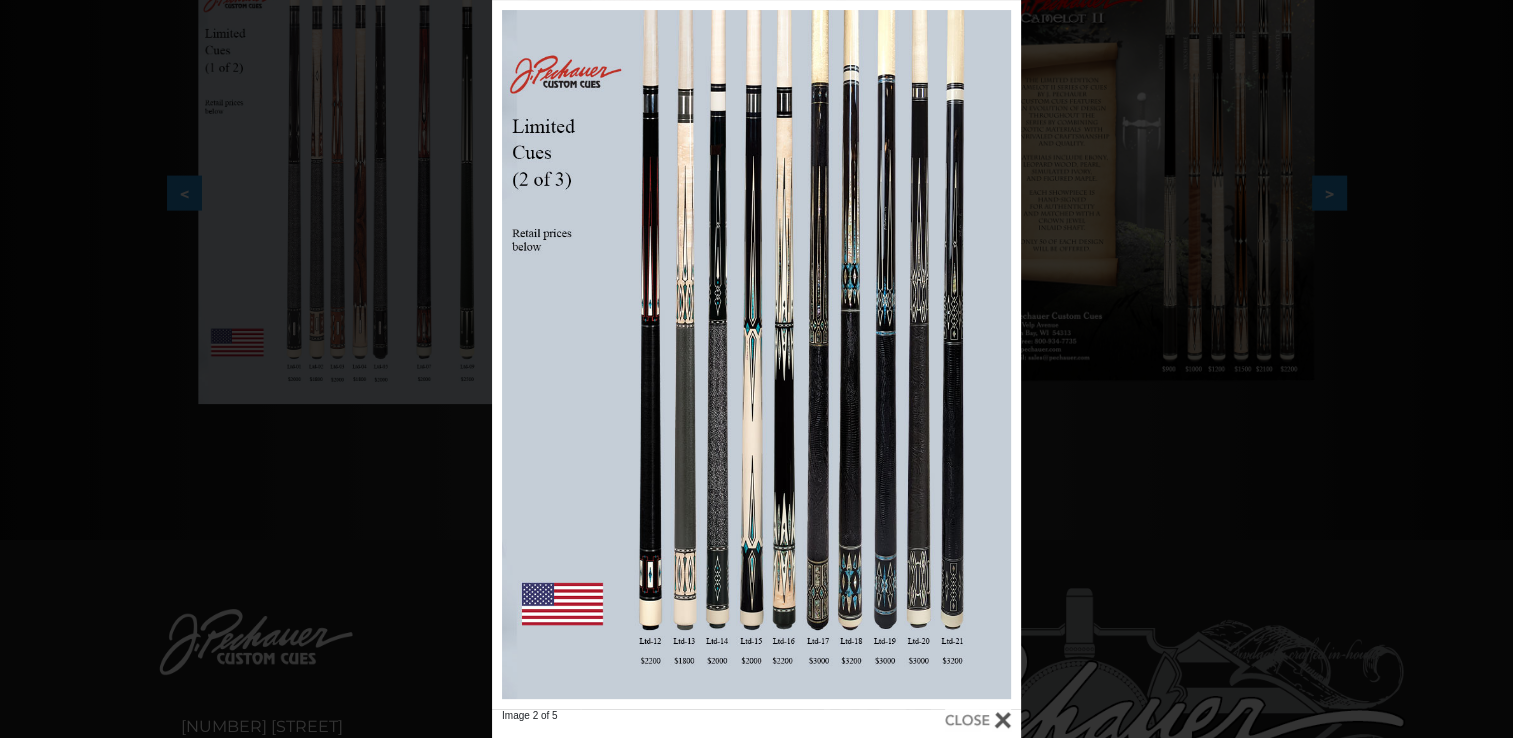 click at bounding box center [978, 720] 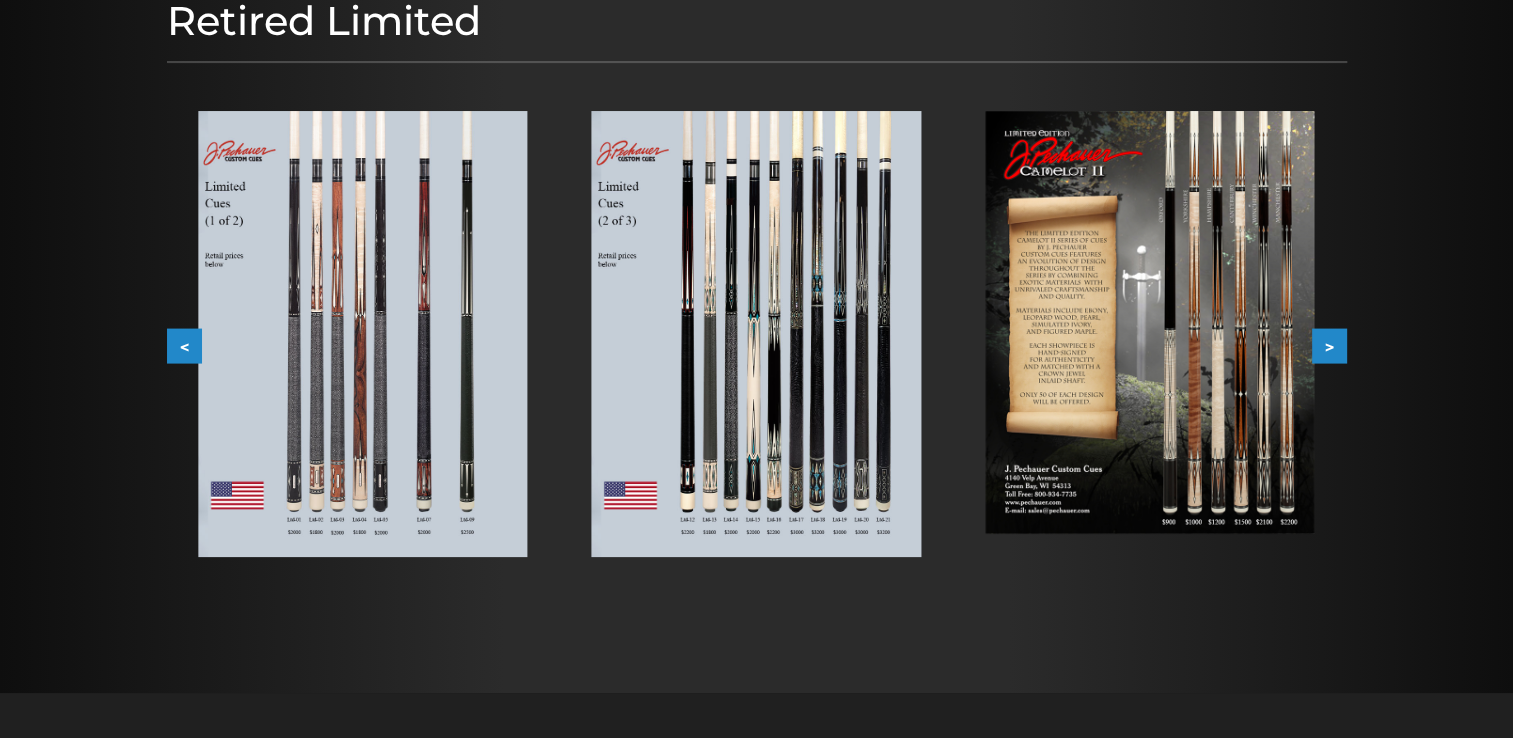 scroll, scrollTop: 264, scrollLeft: 0, axis: vertical 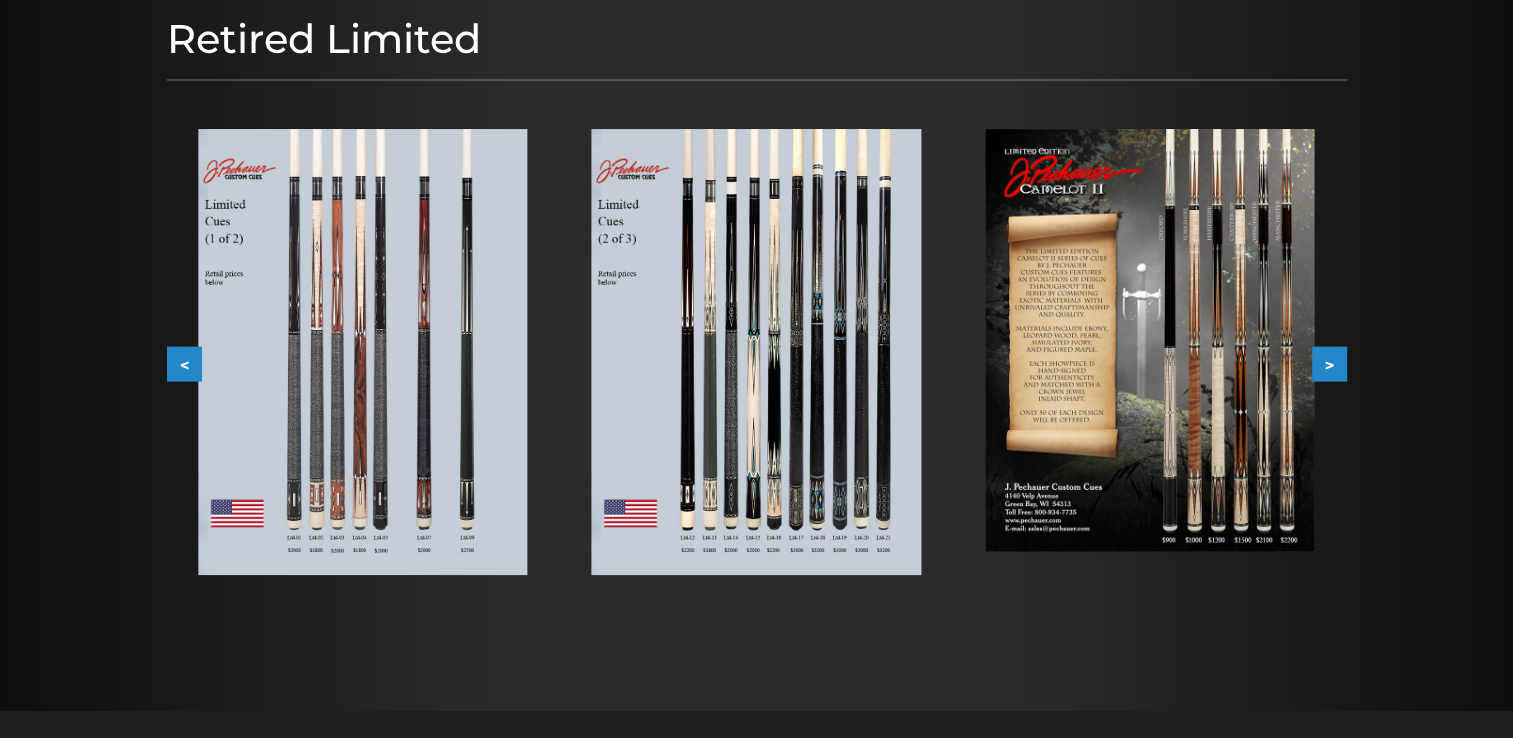click on ">" at bounding box center (1329, 363) 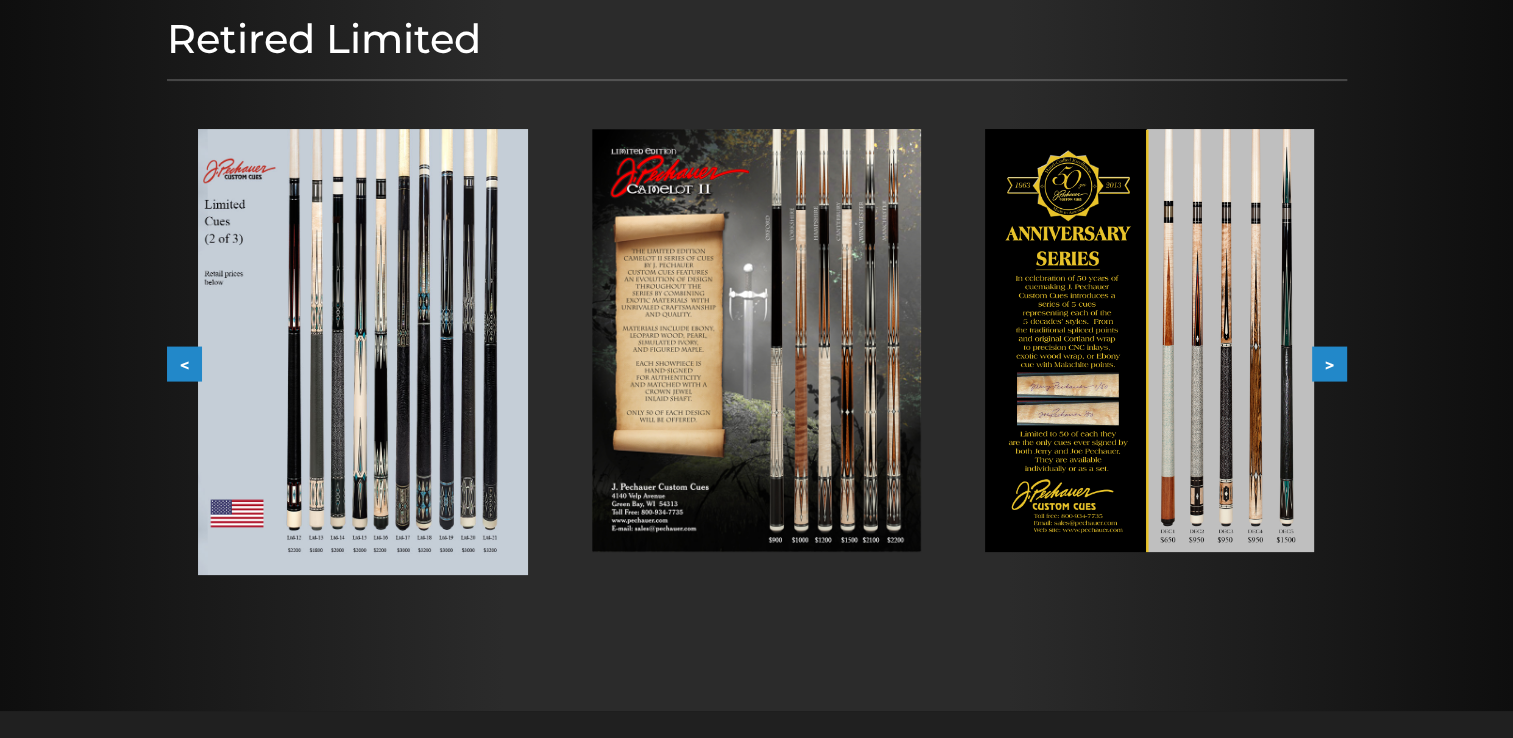 click on ">" at bounding box center (1329, 363) 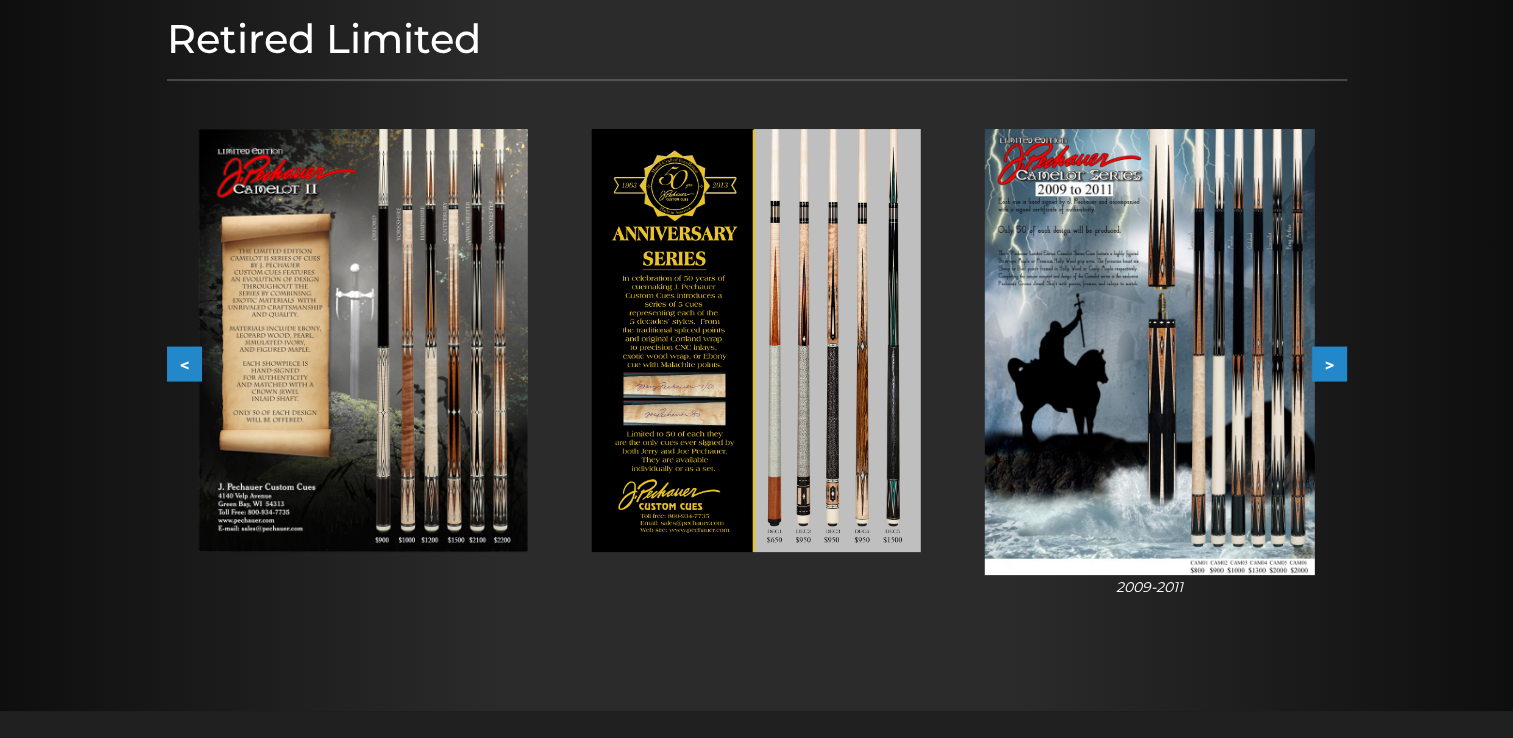 click on ">" at bounding box center (1329, 363) 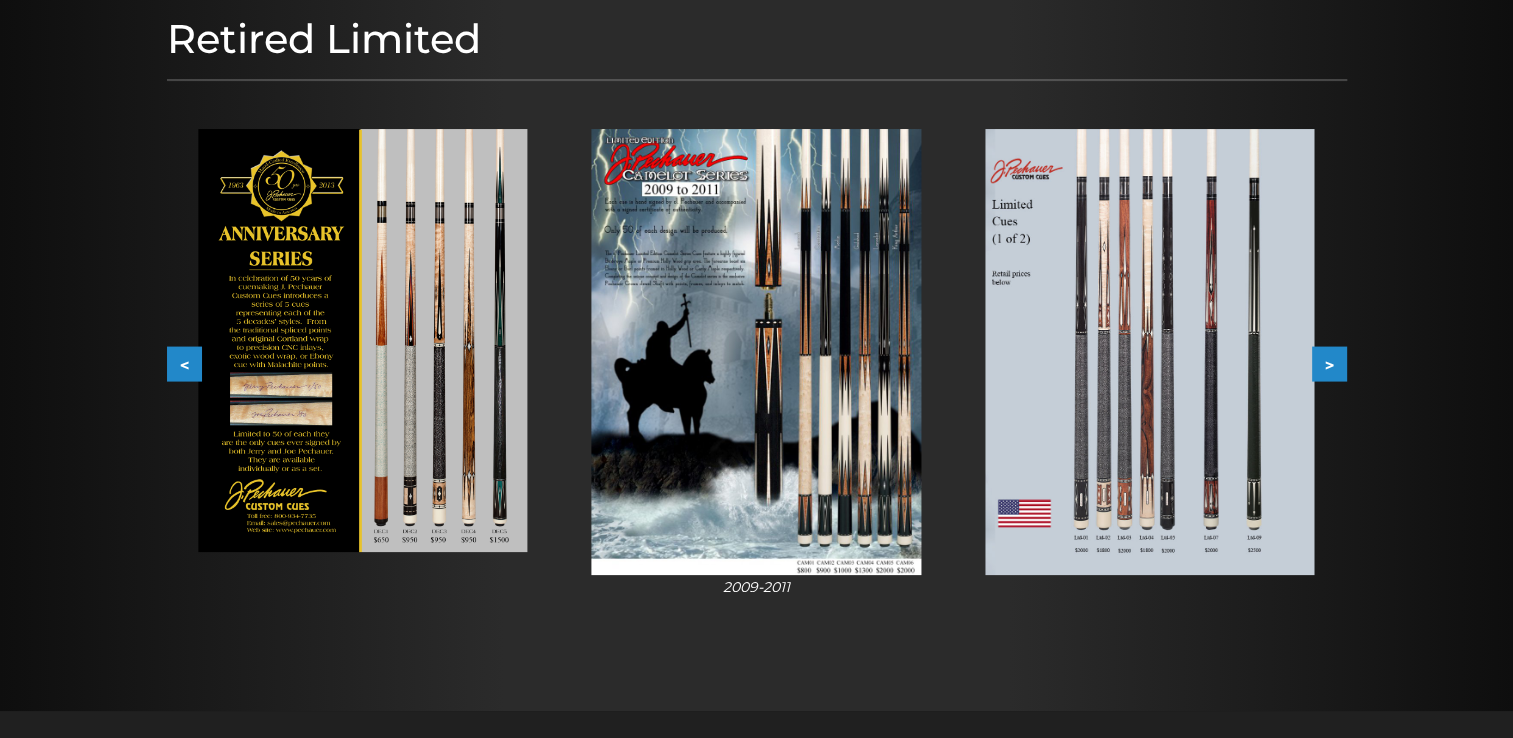 click on ">" at bounding box center [1329, 363] 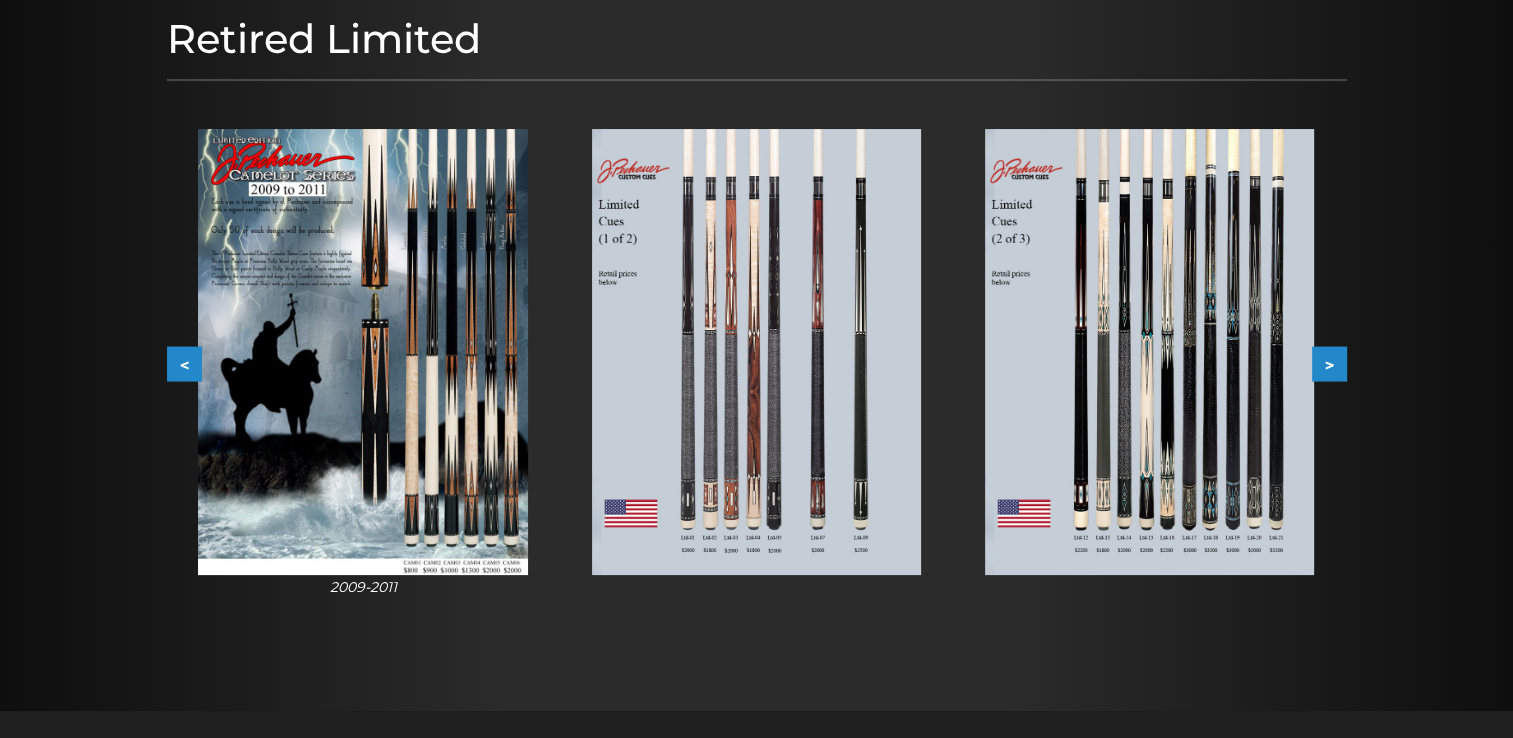 click on ">" at bounding box center [1329, 363] 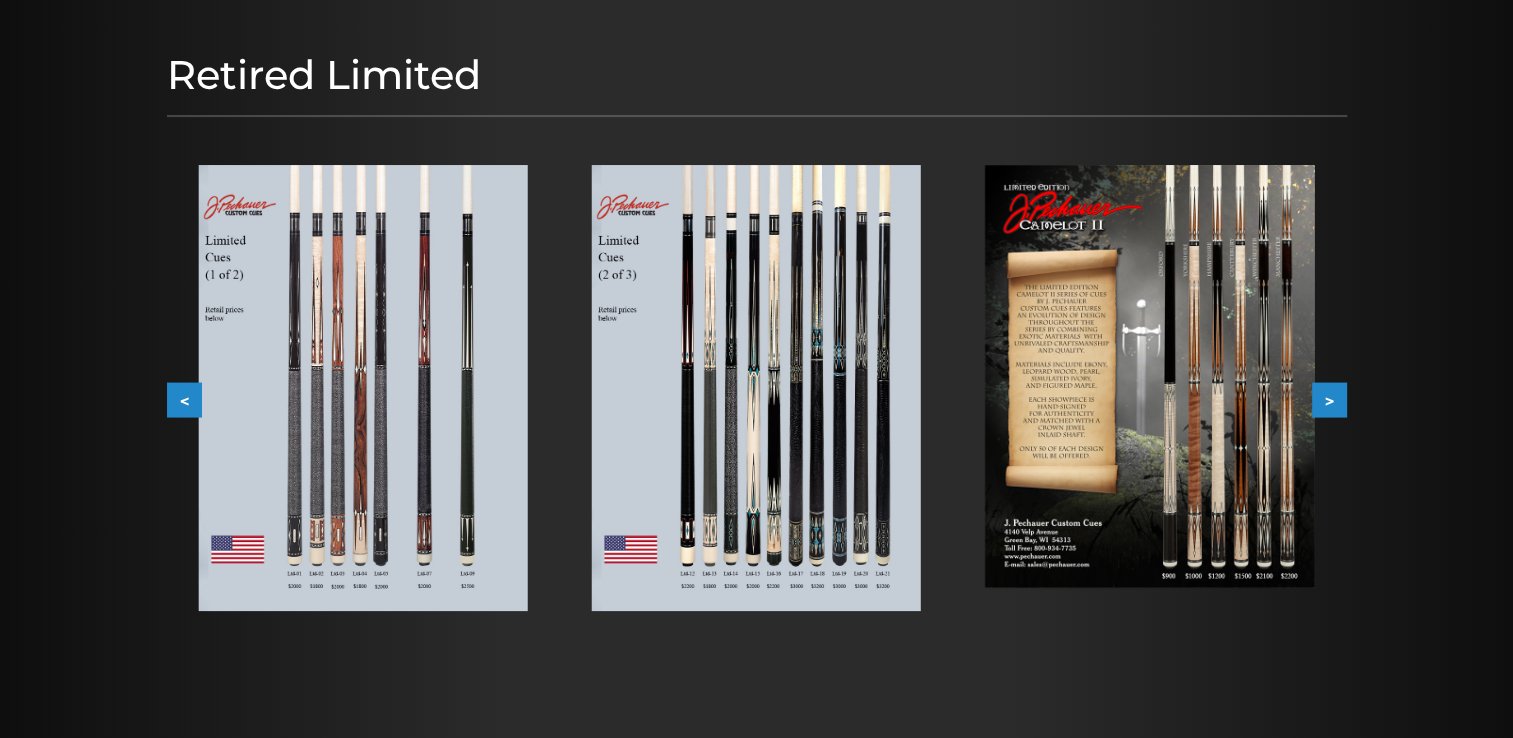 scroll, scrollTop: 0, scrollLeft: 0, axis: both 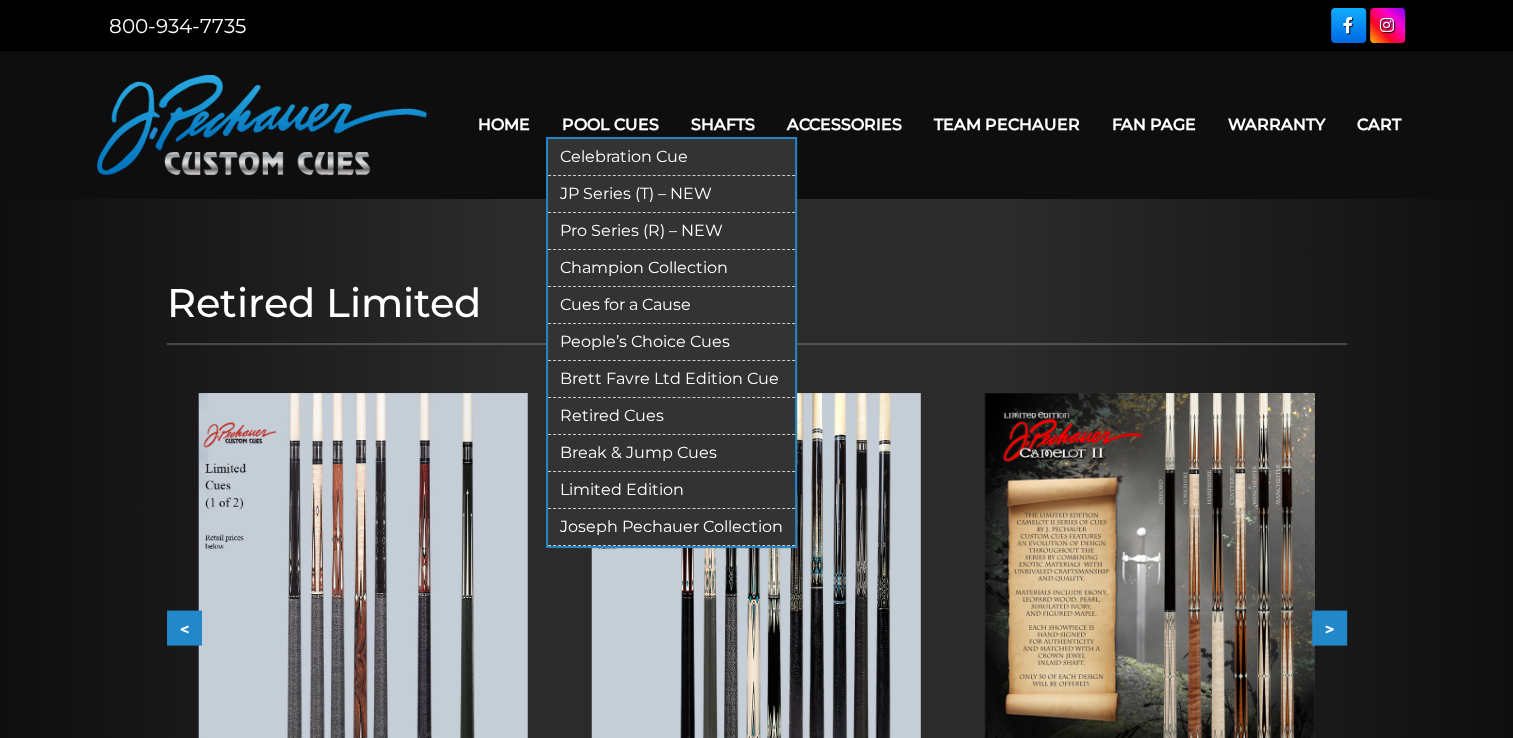 click on "Retired Cues" at bounding box center (671, 416) 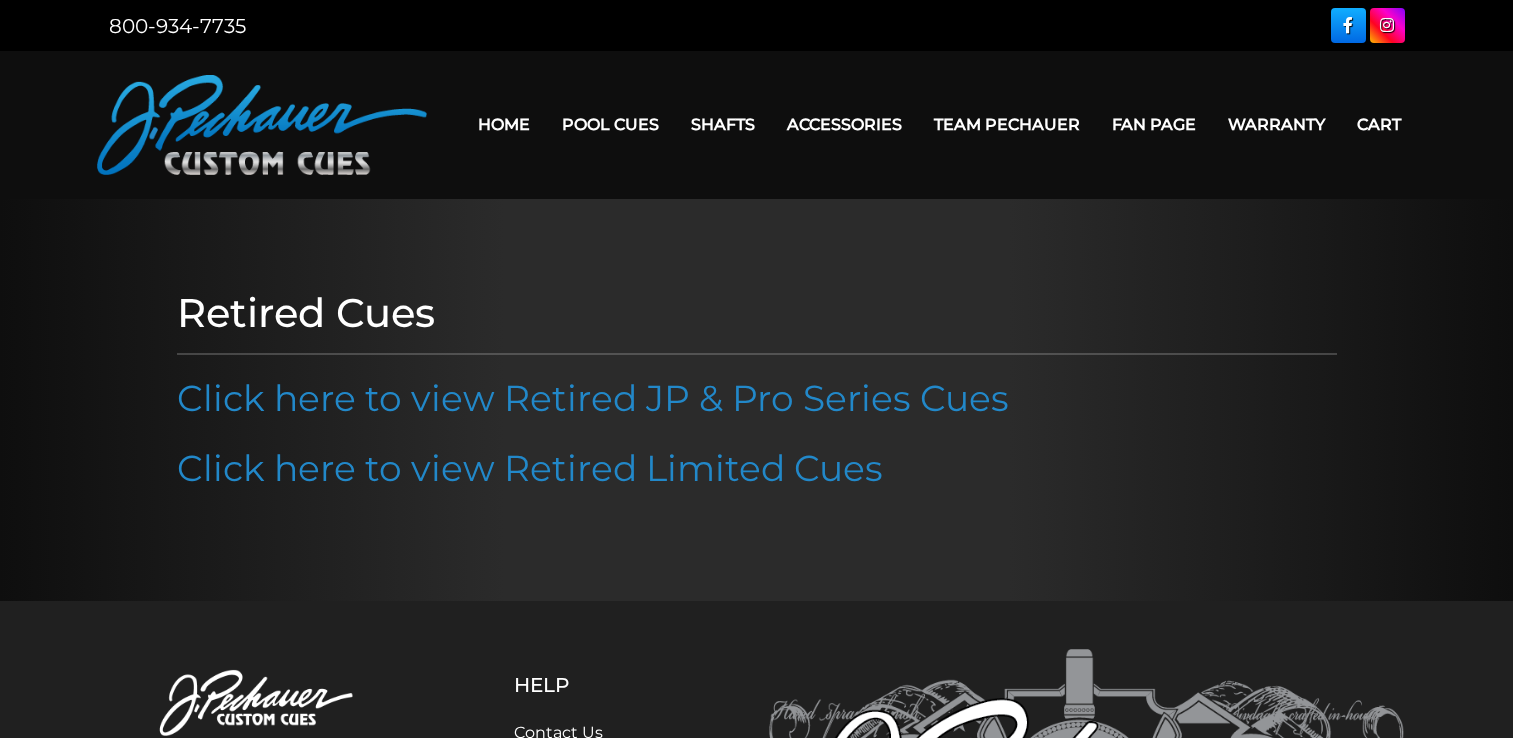 scroll, scrollTop: 0, scrollLeft: 0, axis: both 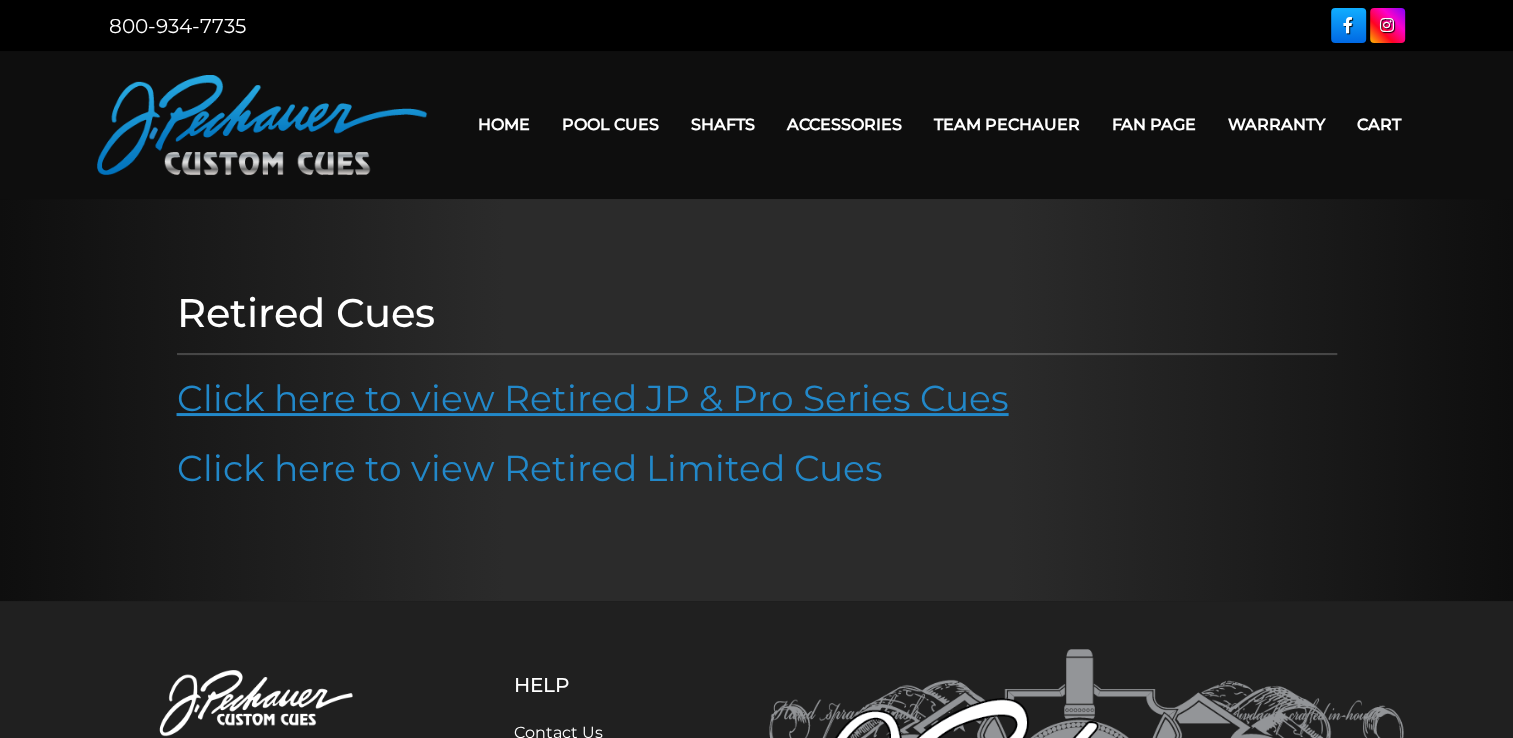 click on "Click here to view Retired JP & Pro Series Cues" at bounding box center [593, 398] 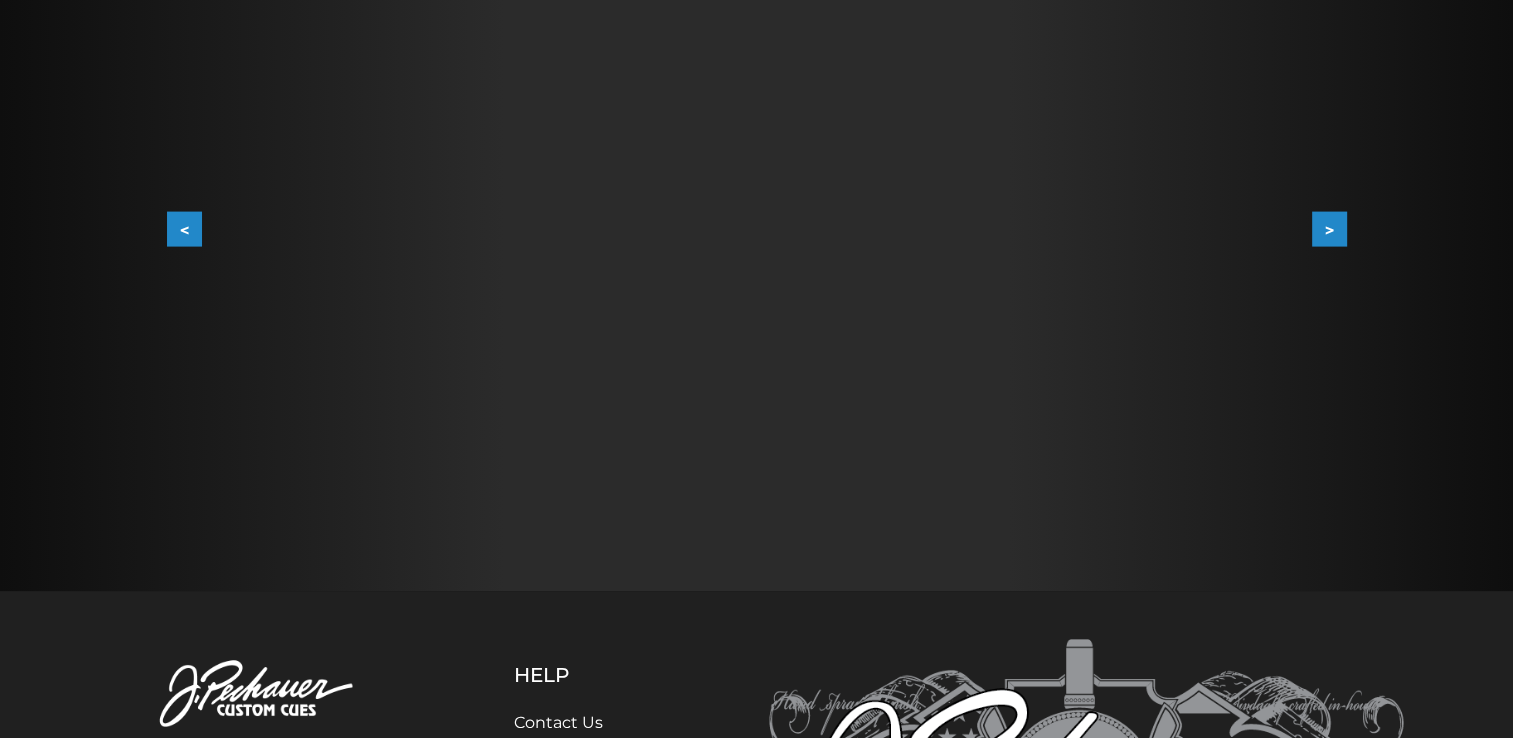scroll, scrollTop: 438, scrollLeft: 0, axis: vertical 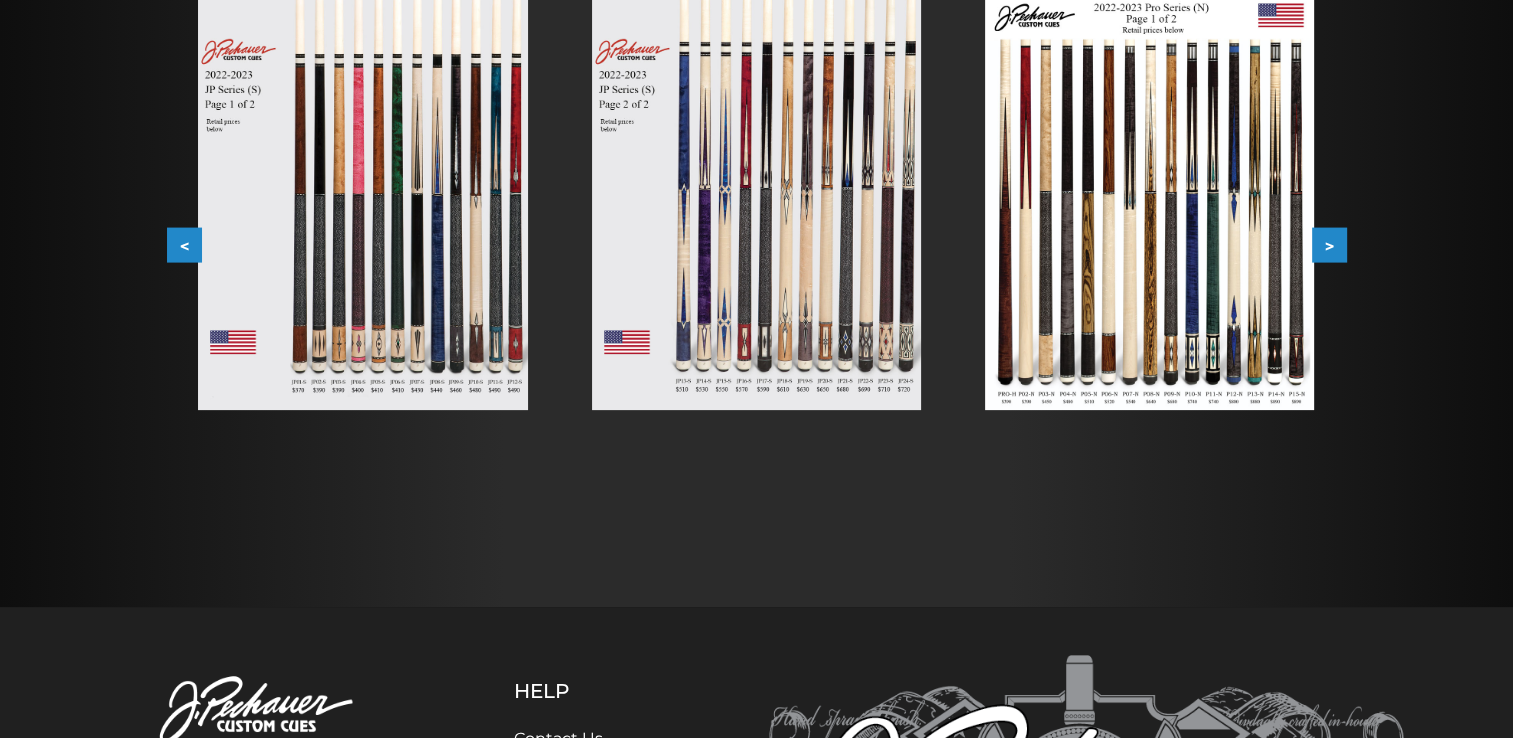click on ">" at bounding box center [1329, 245] 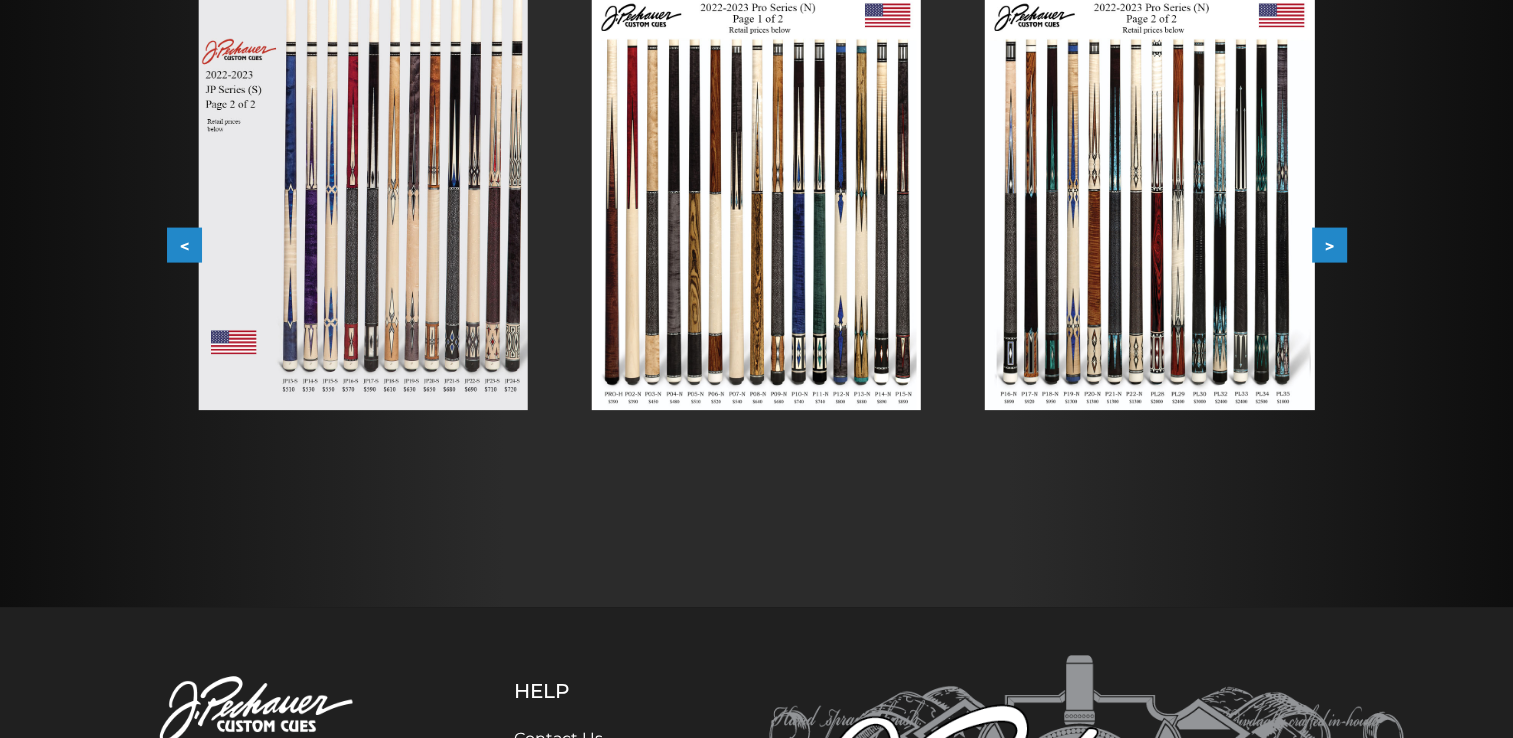 click on ">" at bounding box center (1329, 245) 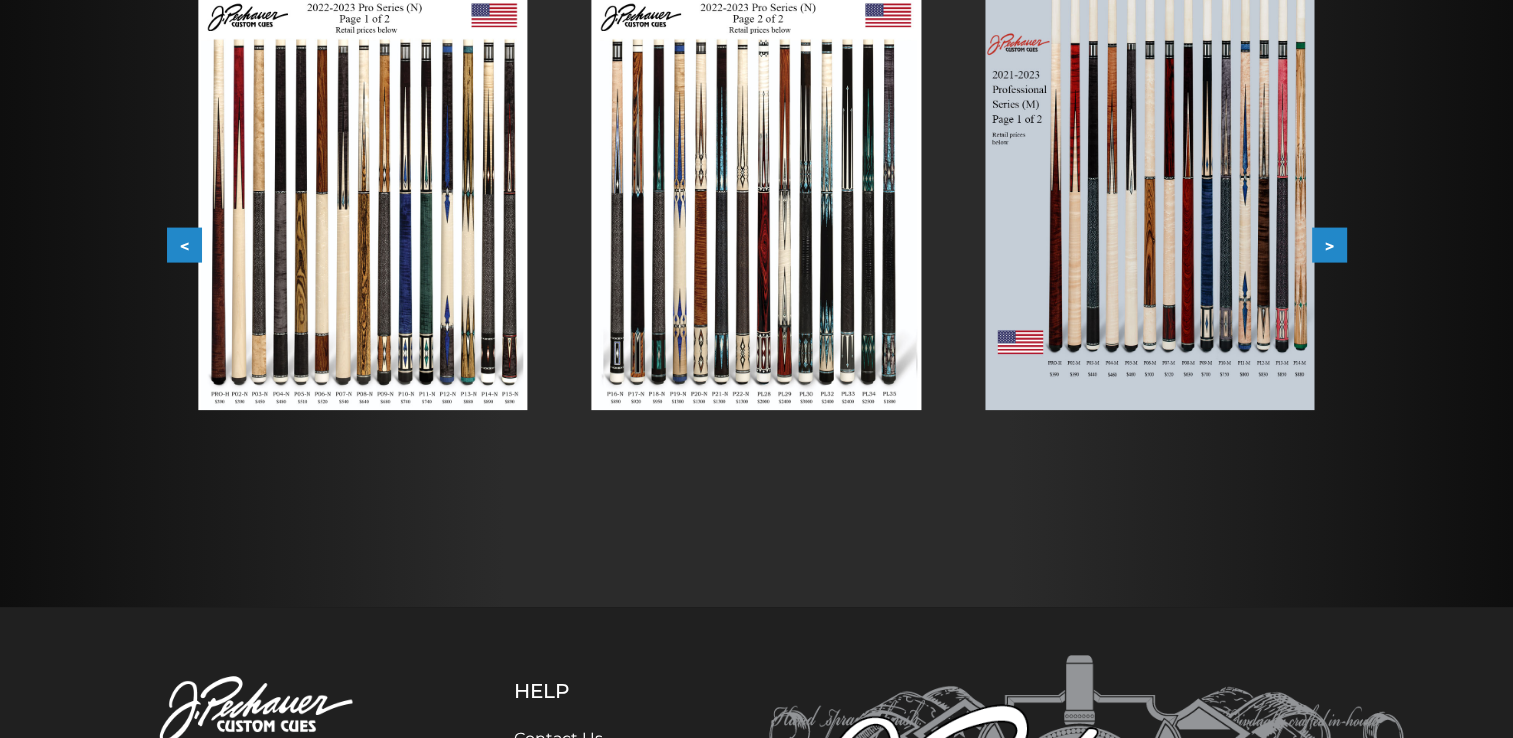 click on ">" at bounding box center (1329, 245) 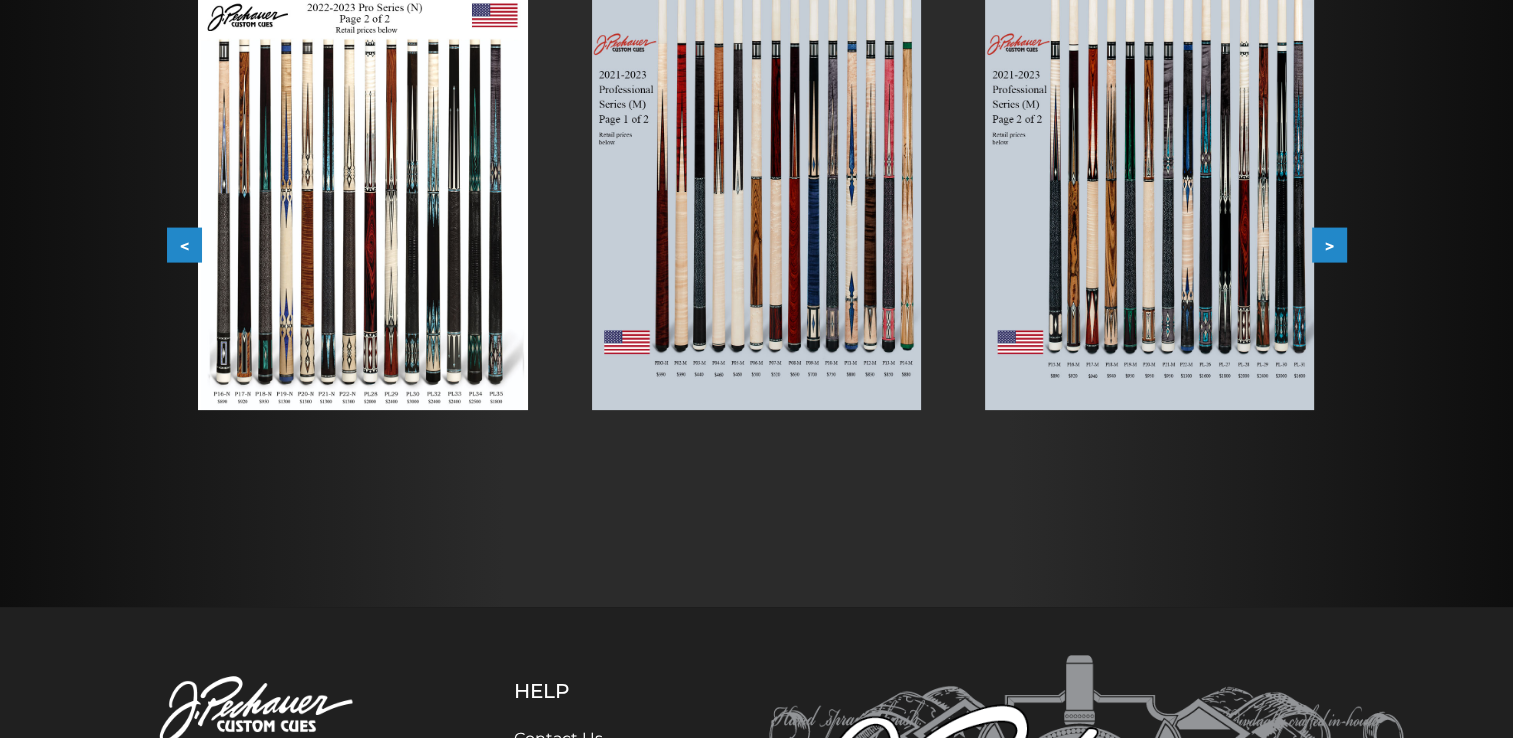 click on ">" at bounding box center [1329, 245] 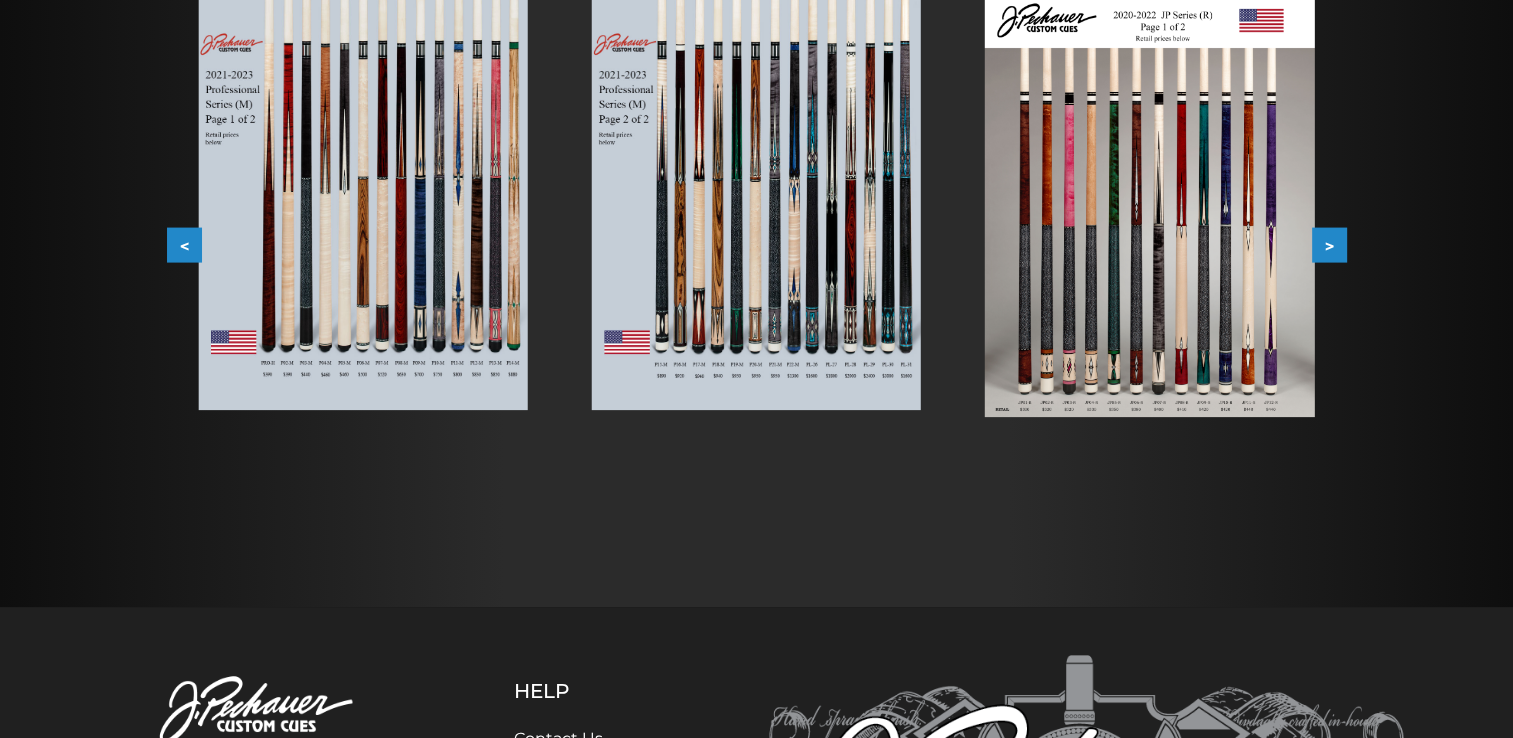 click on ">" at bounding box center (1329, 245) 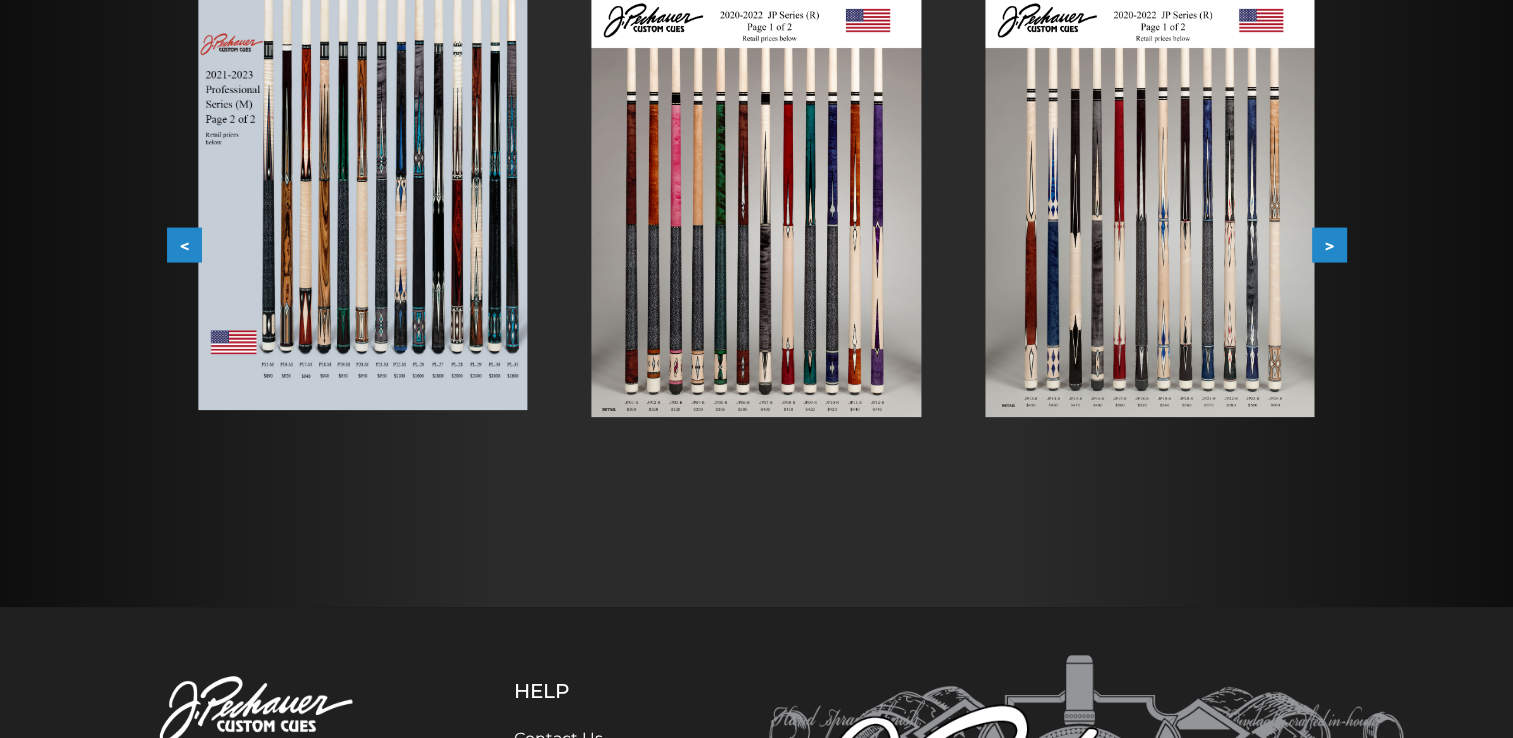 click on "<" at bounding box center [184, 245] 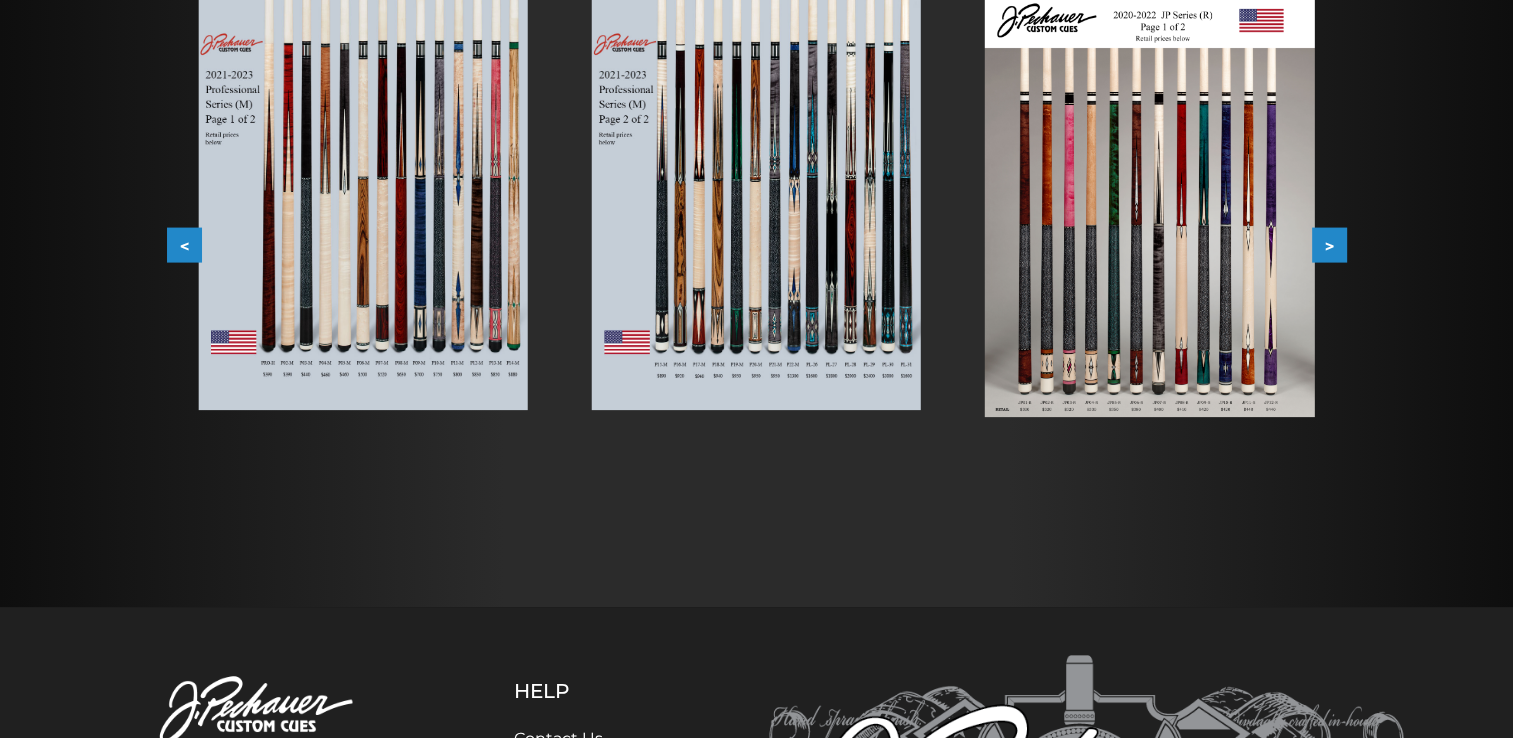 click on "<" at bounding box center [184, 245] 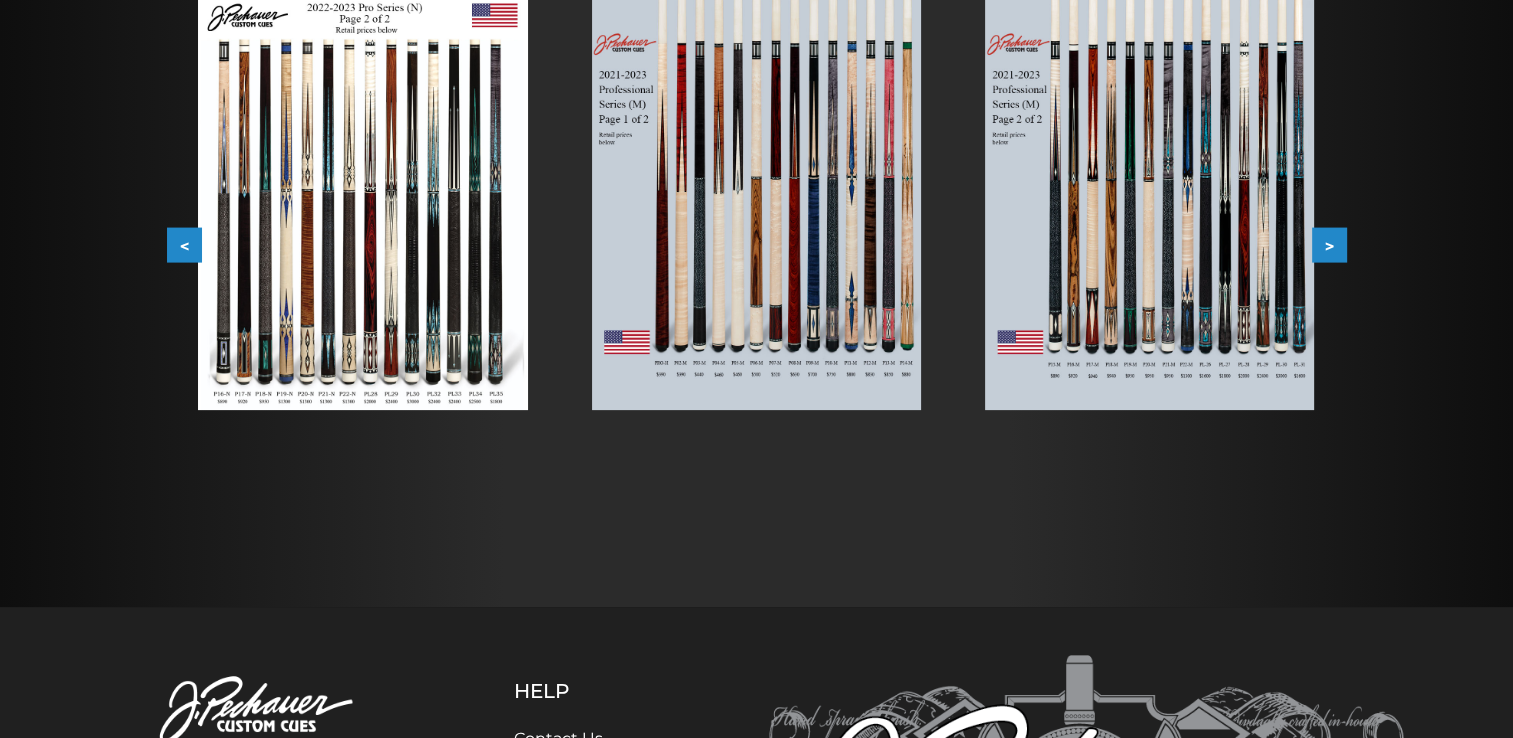 click on "<" at bounding box center (184, 245) 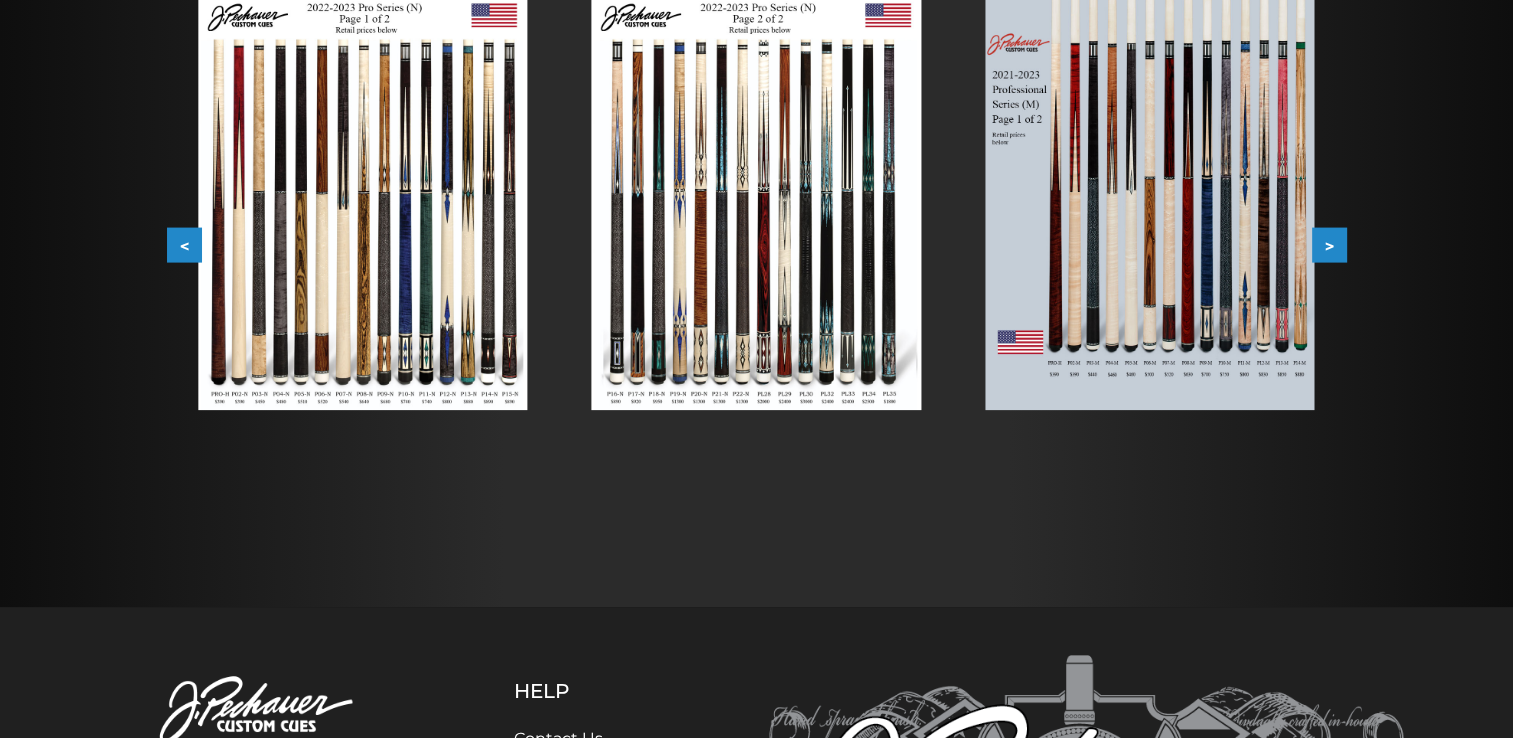 click on "<" at bounding box center [184, 245] 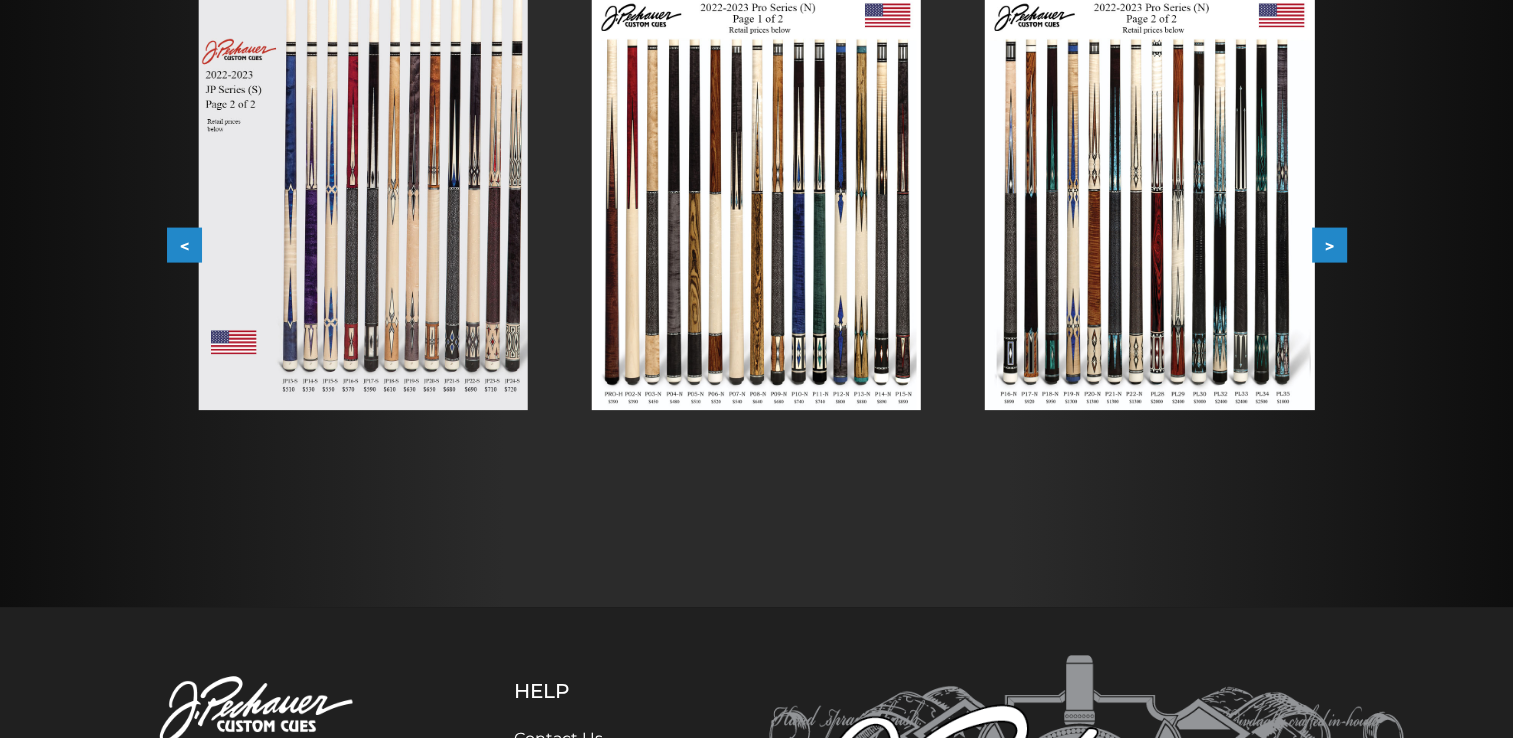 click on "<" at bounding box center [184, 245] 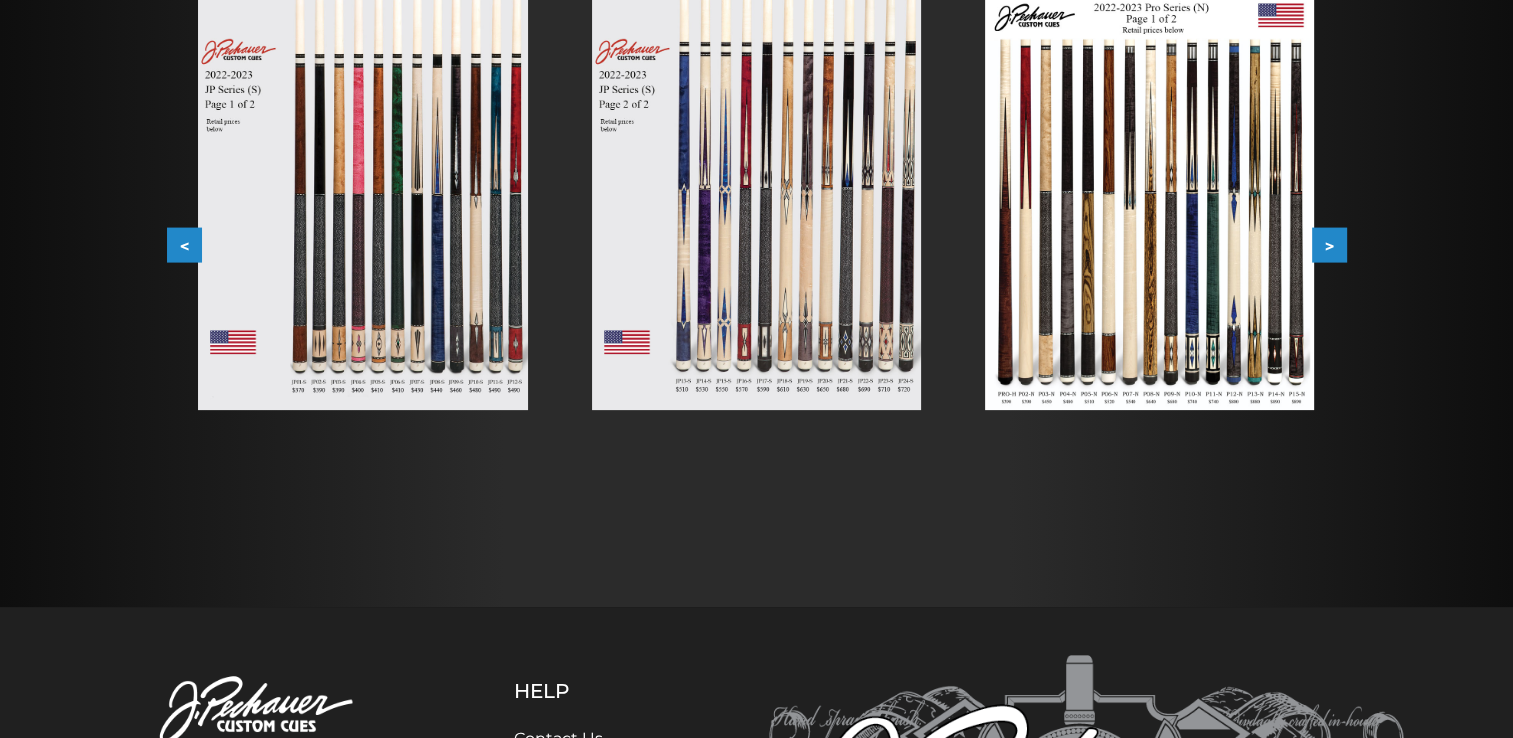 click on "<" at bounding box center (184, 245) 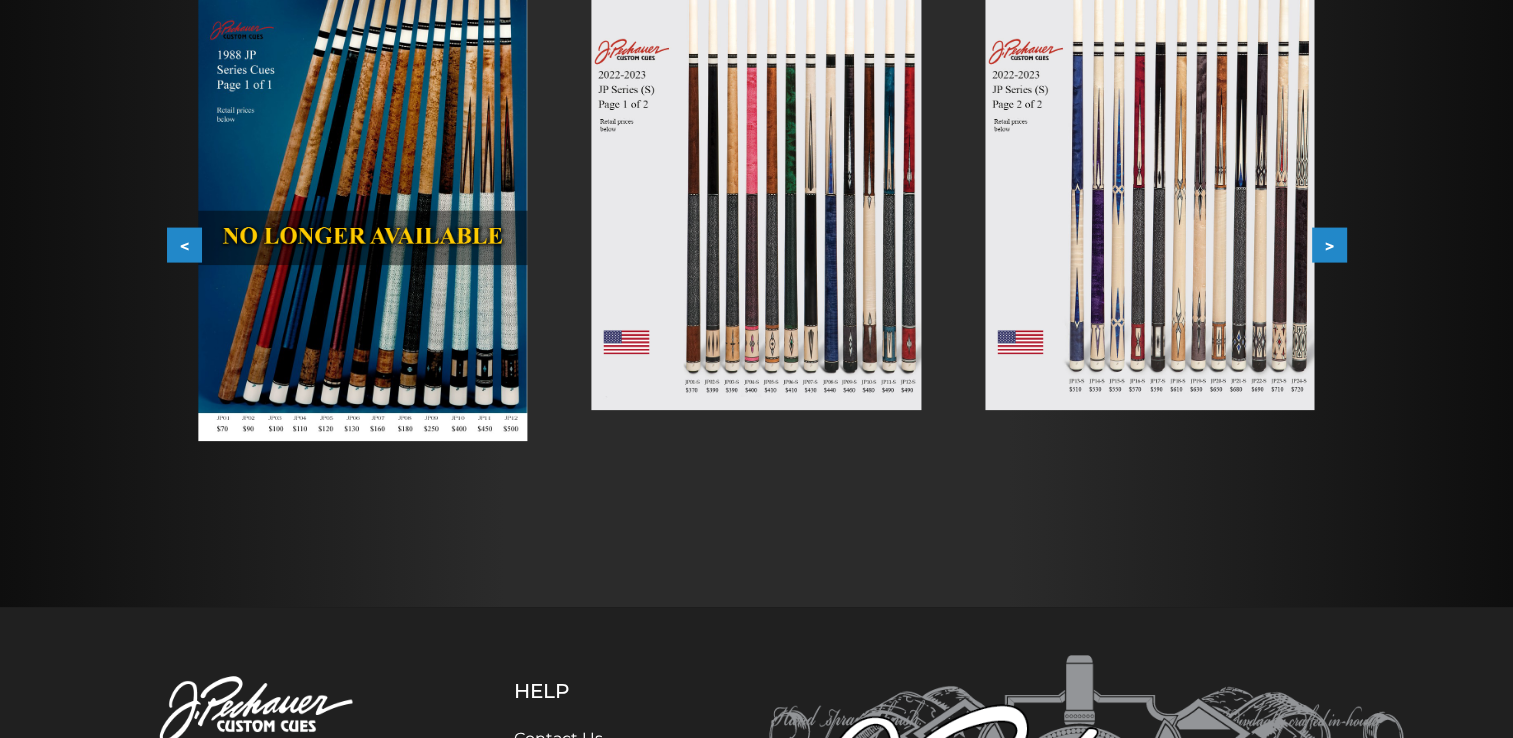 click on ">" at bounding box center (1329, 245) 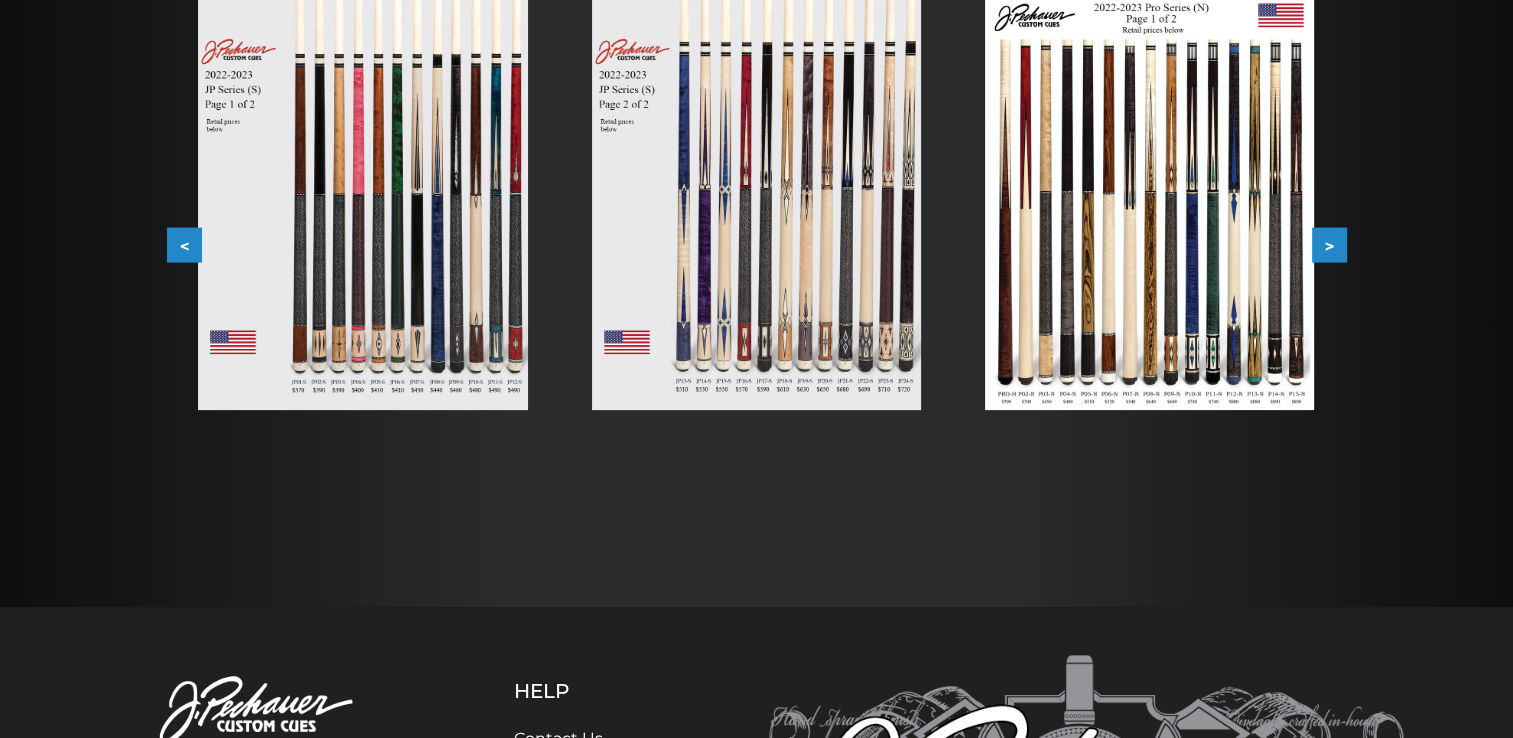 click on ">" at bounding box center (1329, 245) 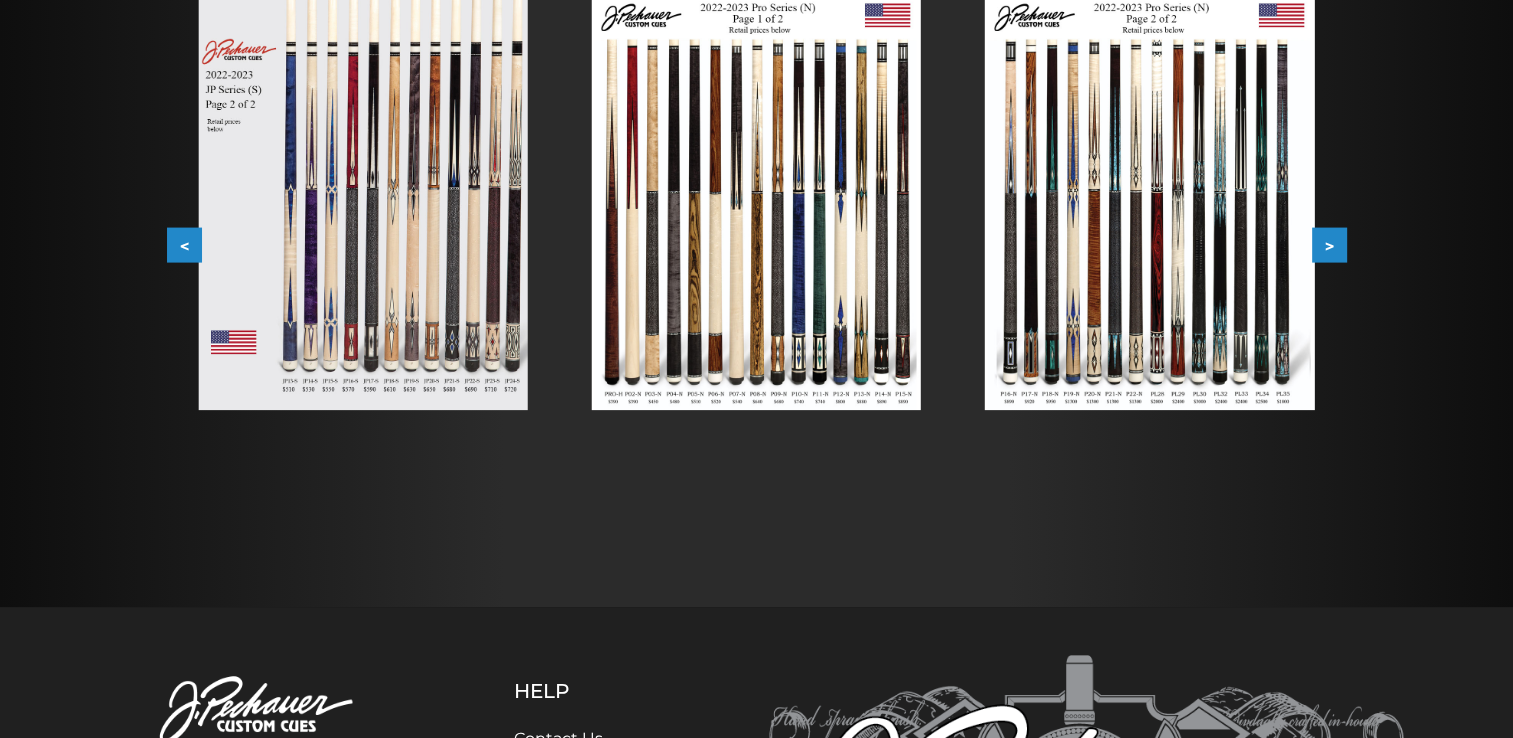 click on ">" at bounding box center [1329, 245] 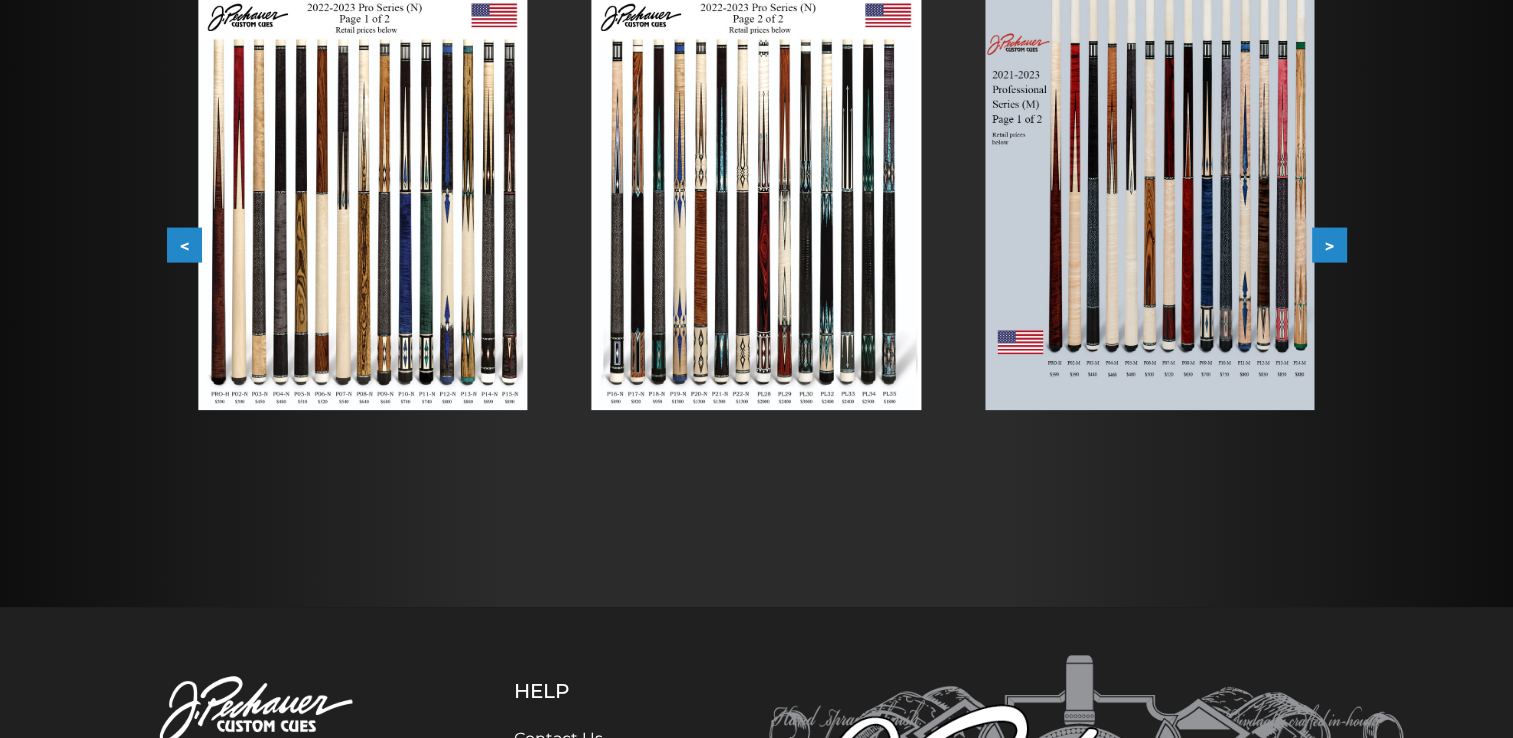 click on ">" at bounding box center [1329, 245] 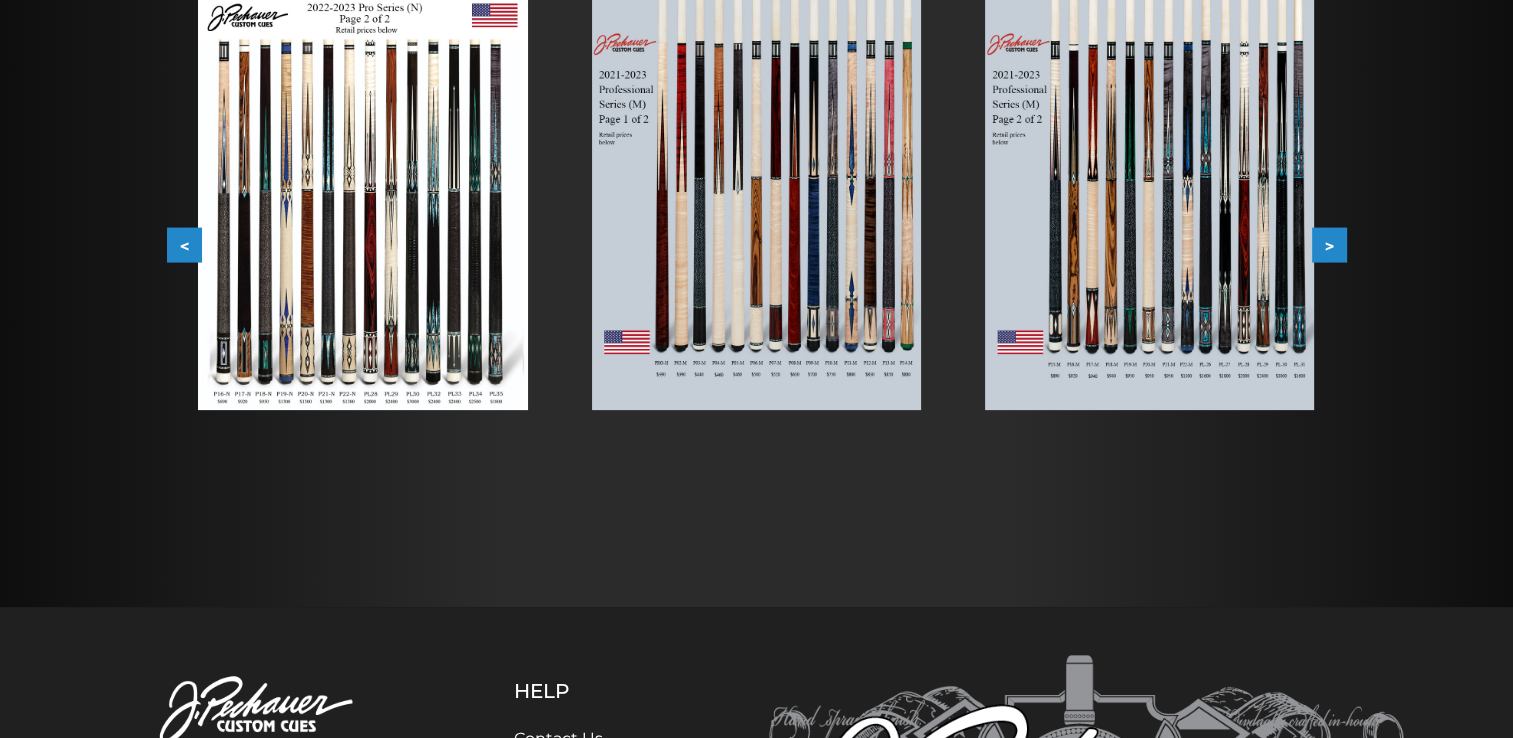 click on ">" at bounding box center (1329, 245) 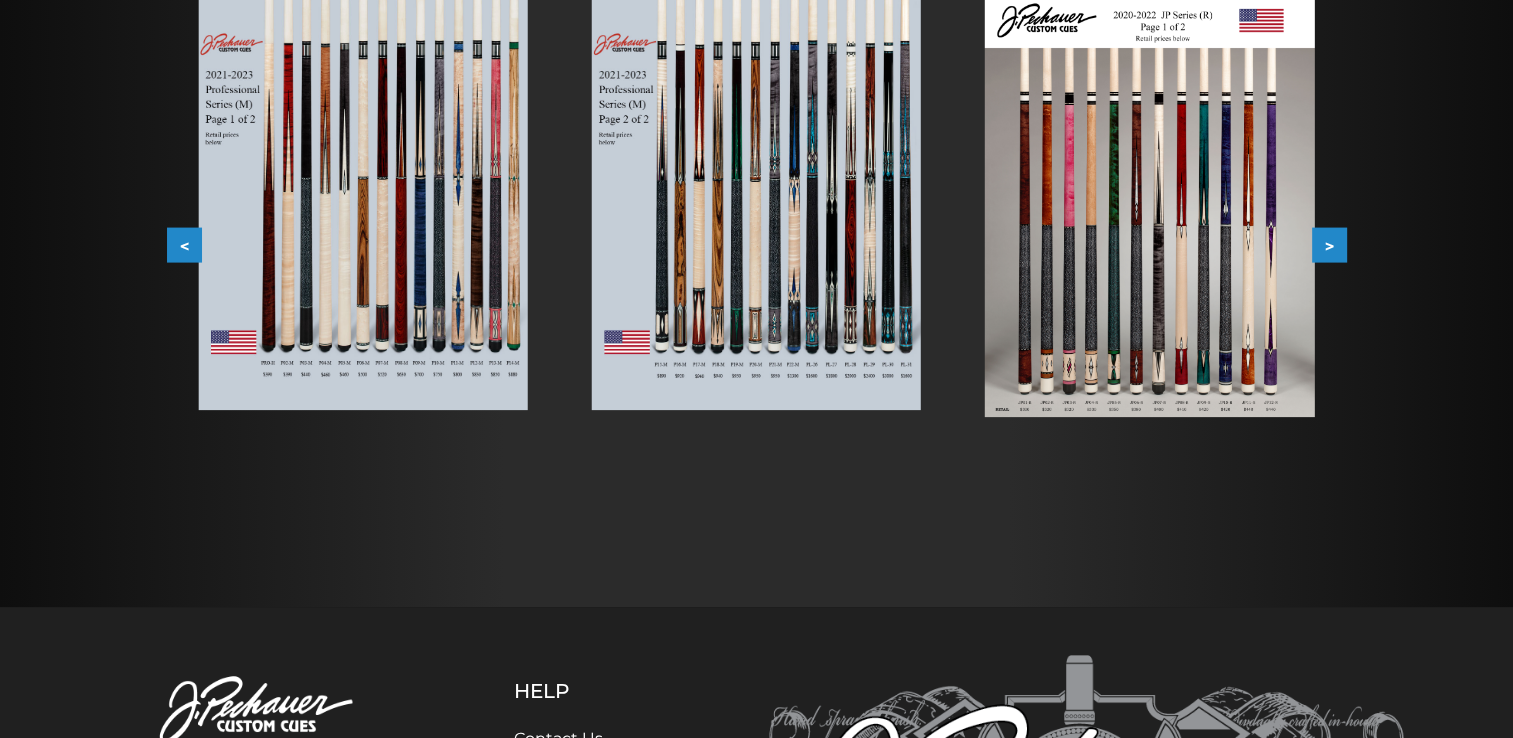 click on ">" at bounding box center (1329, 245) 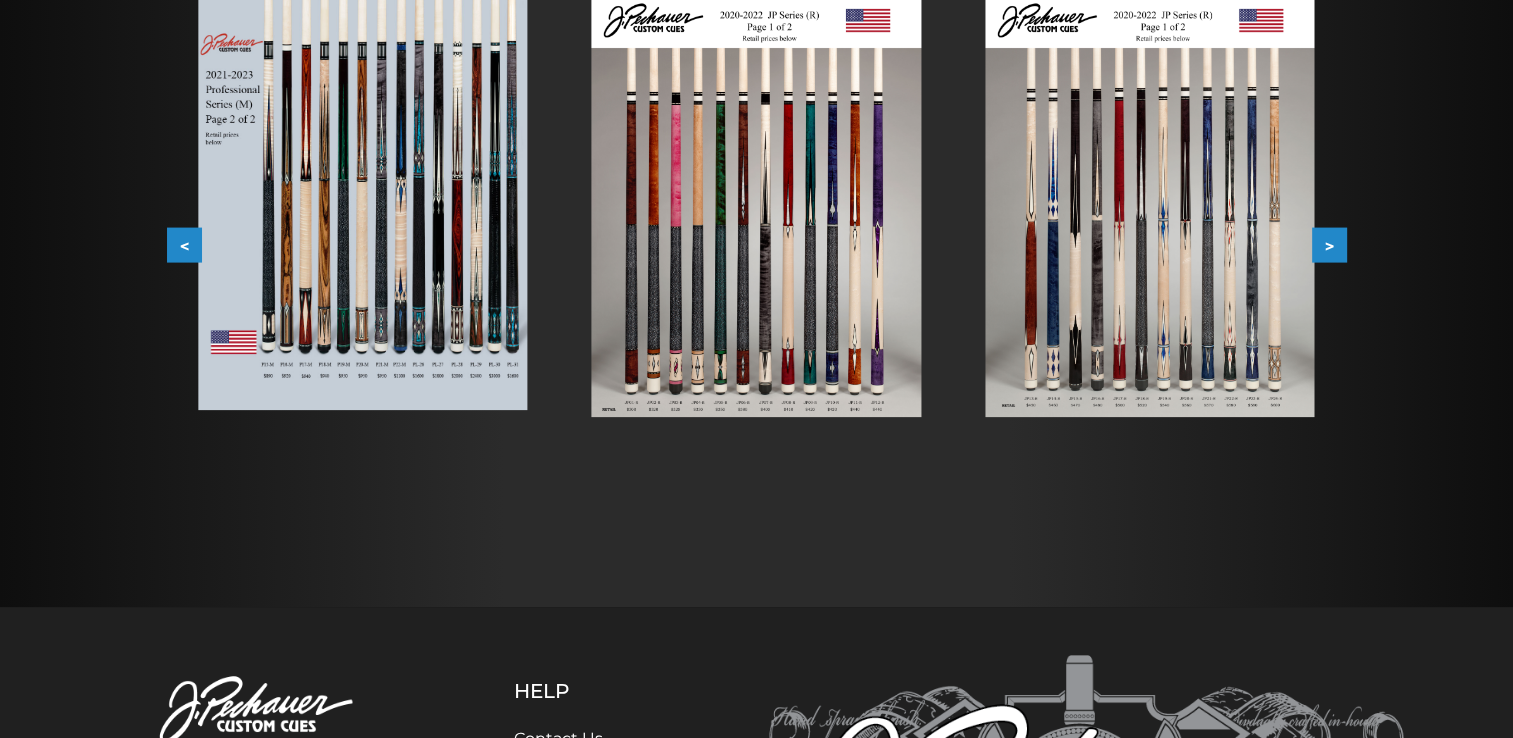 click on ">" at bounding box center (1329, 245) 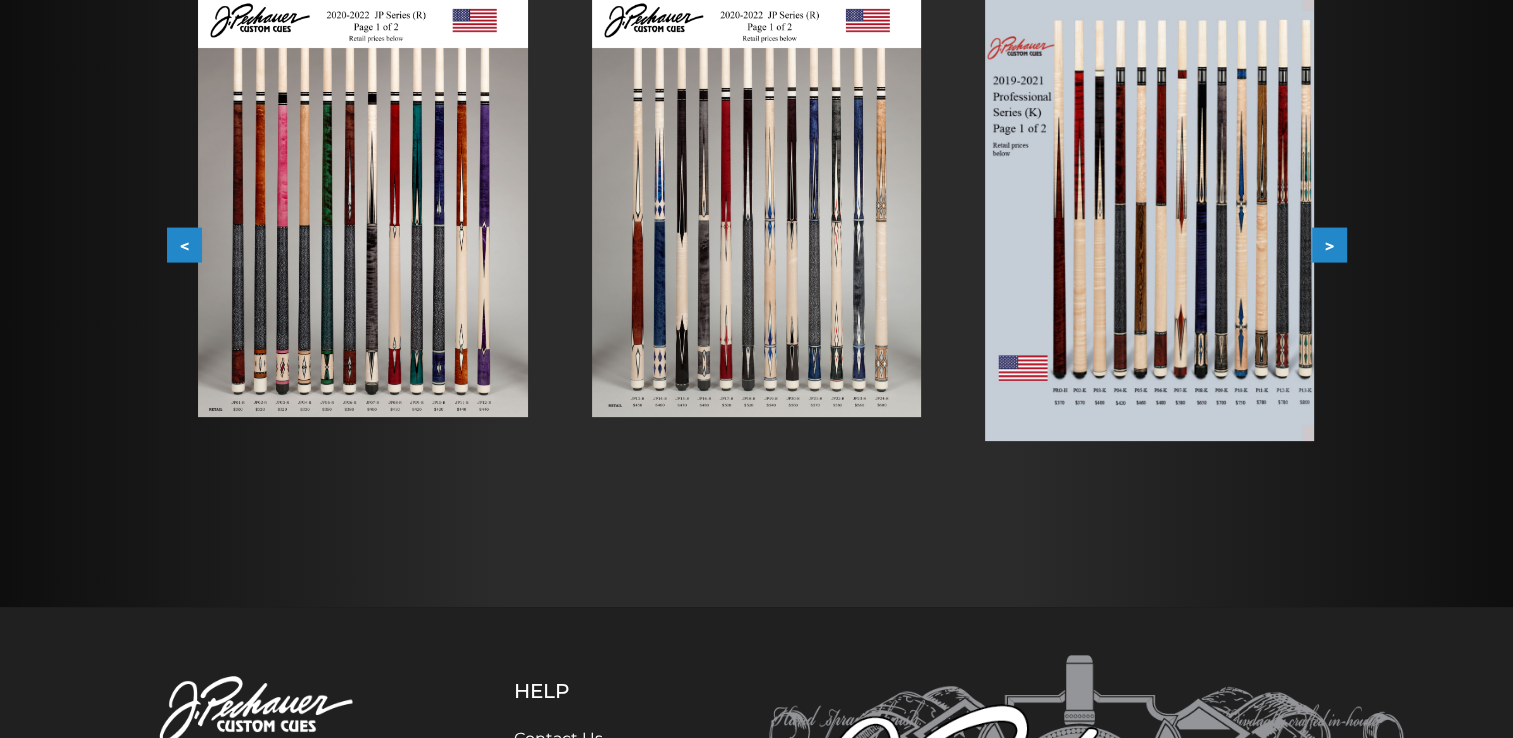 click on "<" at bounding box center [184, 245] 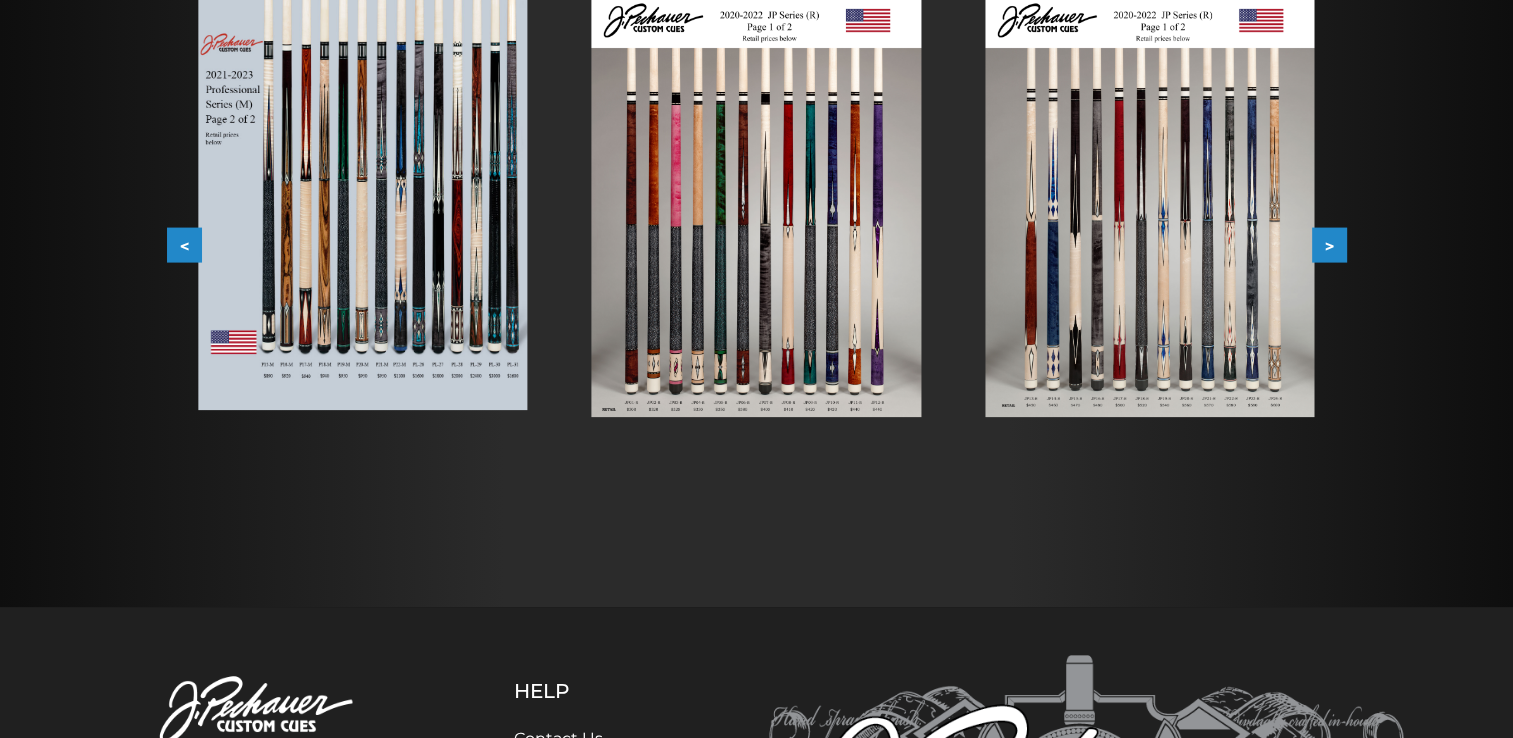 click on "<" at bounding box center (184, 245) 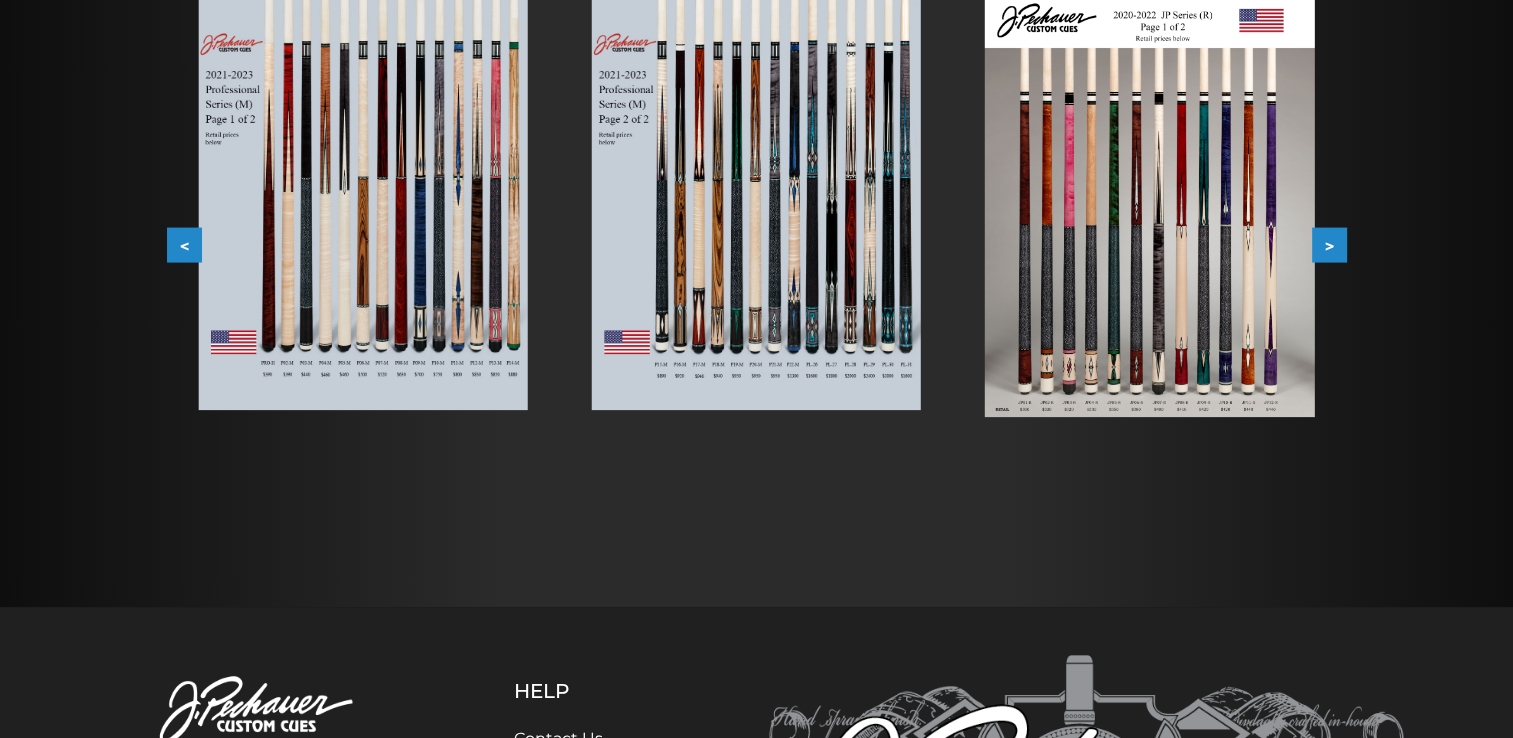 click on "<" at bounding box center (184, 245) 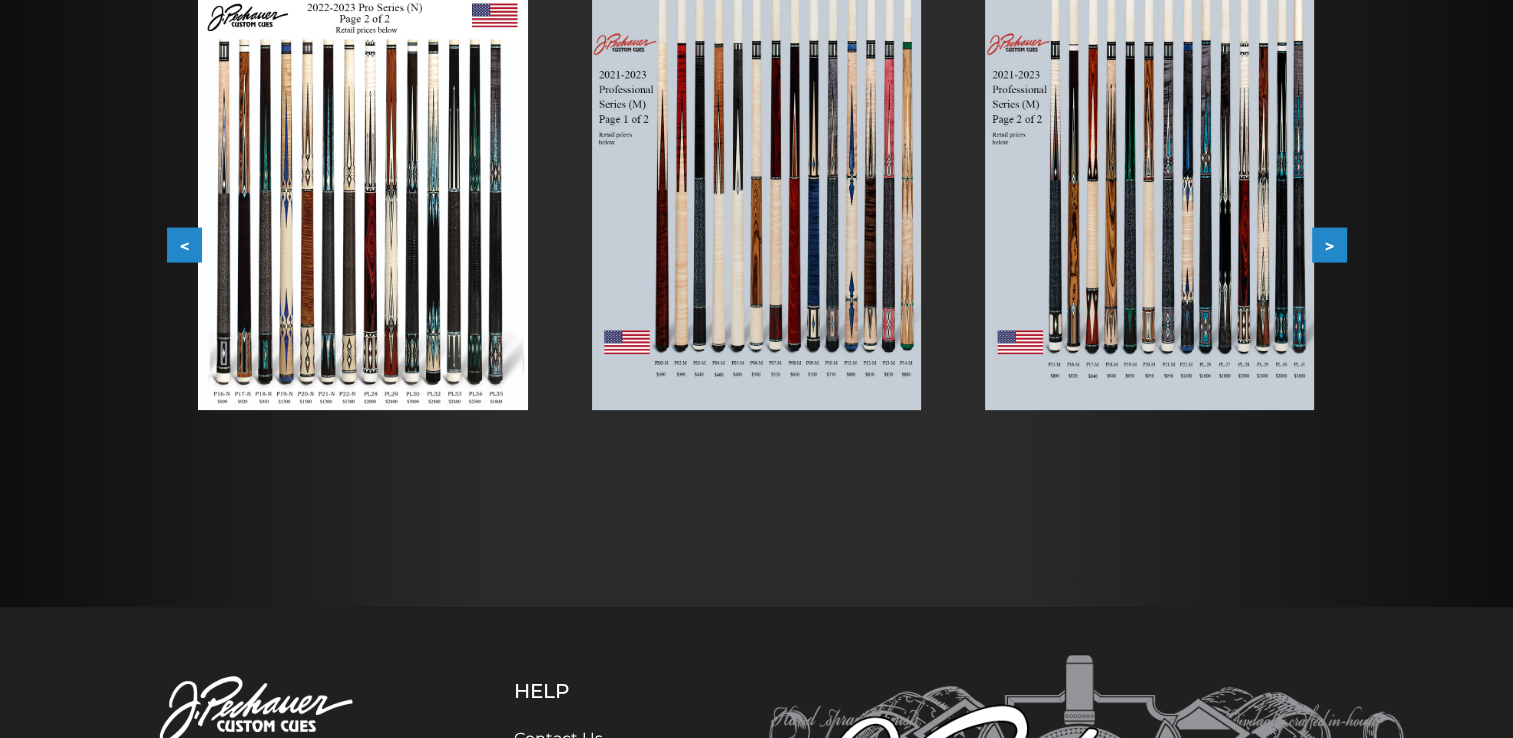 click at bounding box center [362, 202] 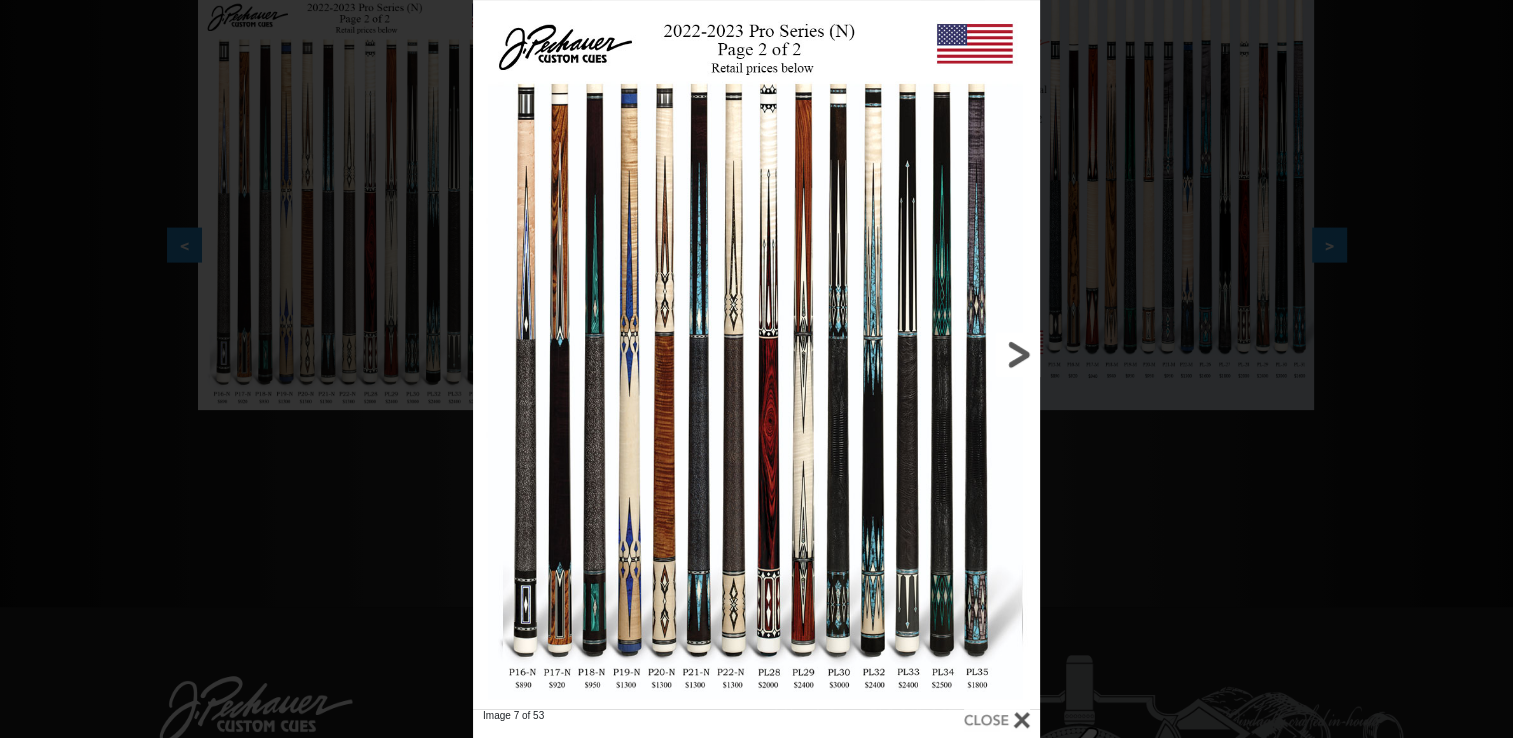 click at bounding box center [912, 354] 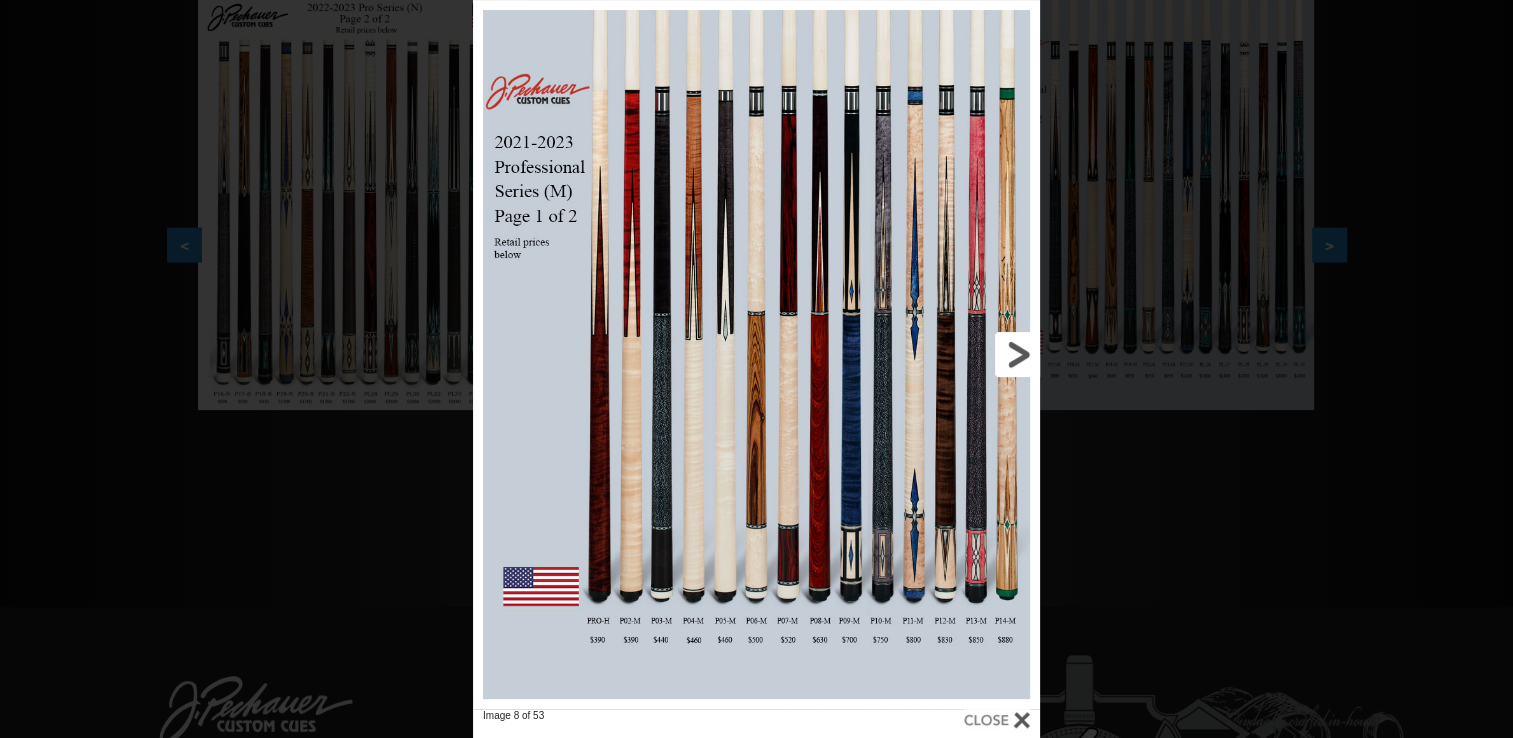 click at bounding box center [912, 354] 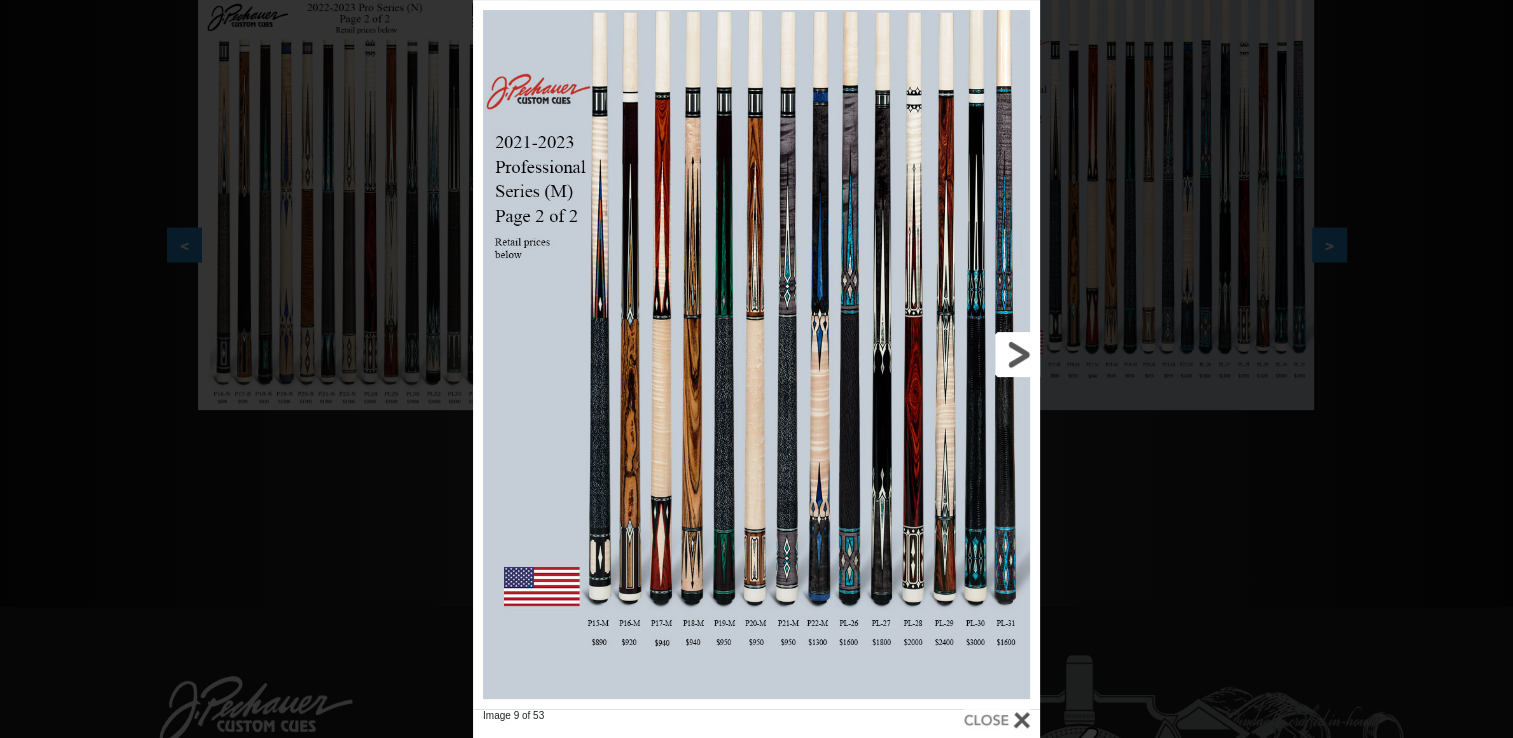 click at bounding box center [912, 354] 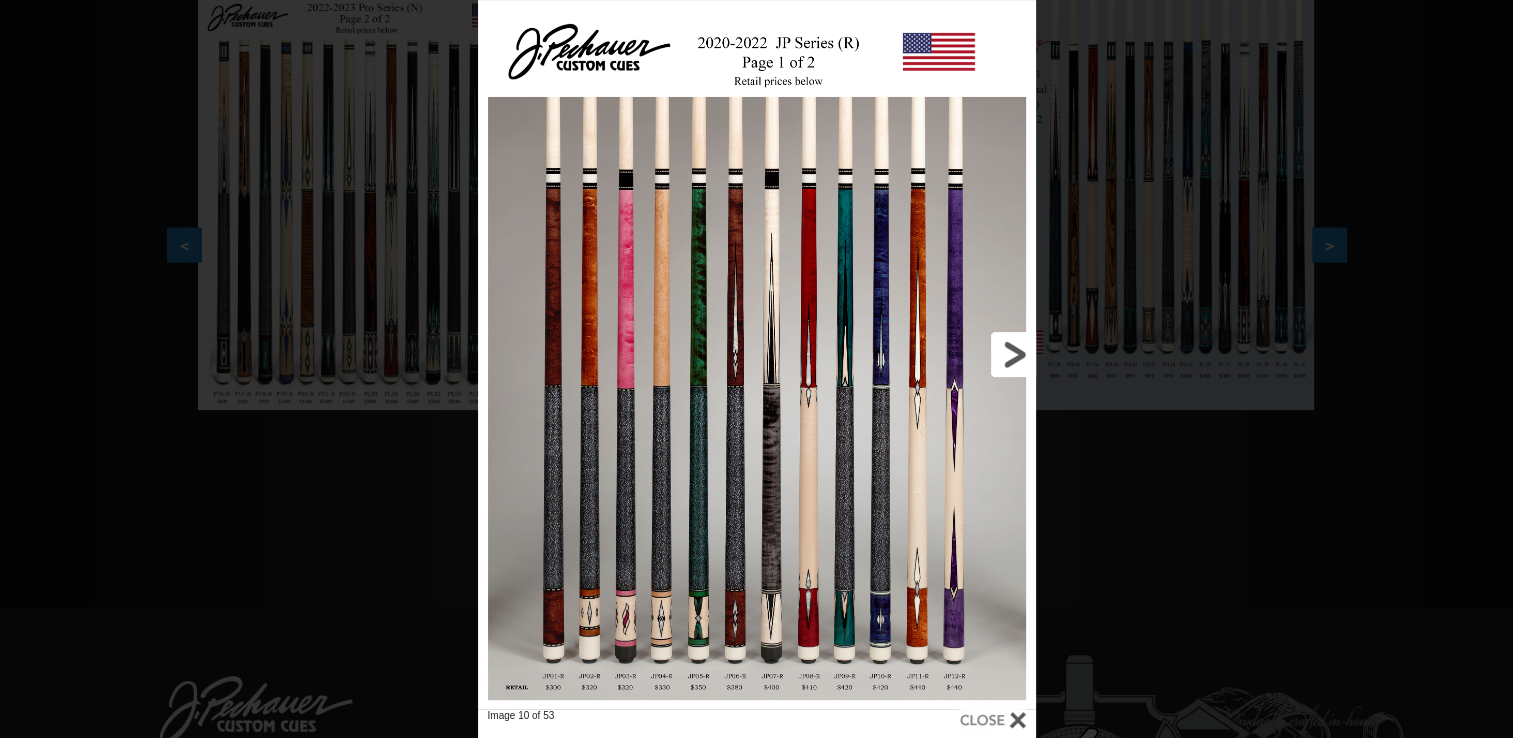 click at bounding box center [909, 354] 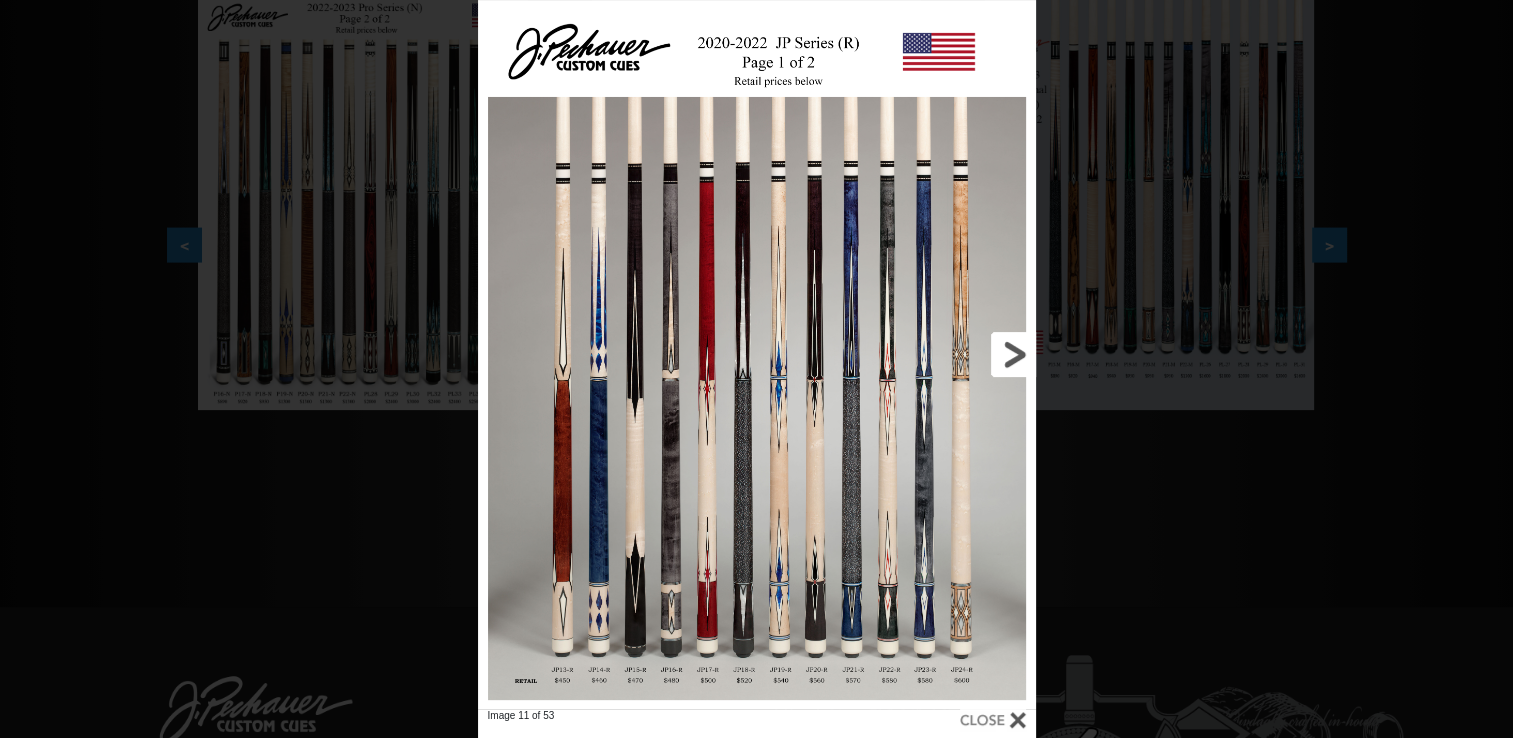 click at bounding box center (909, 354) 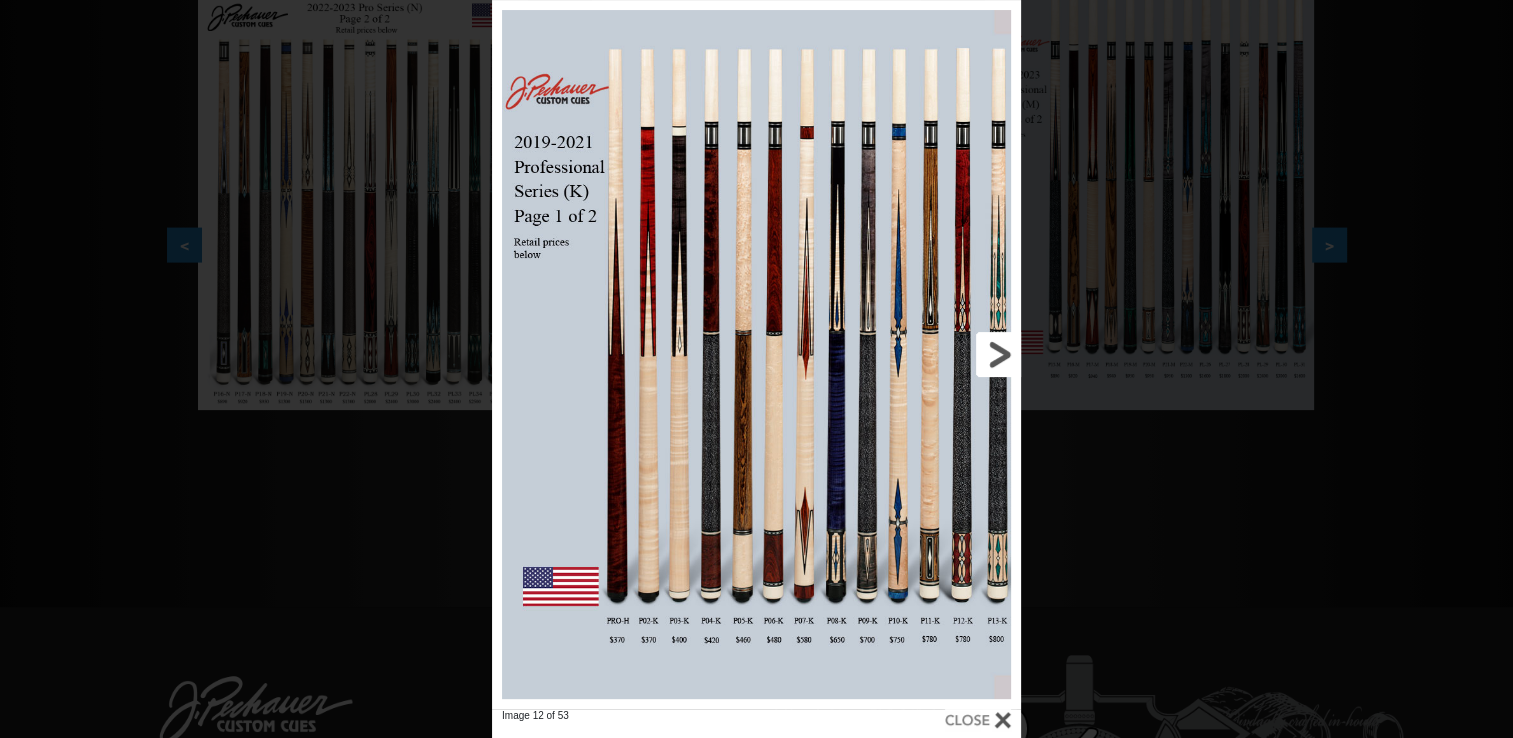 click at bounding box center [902, 354] 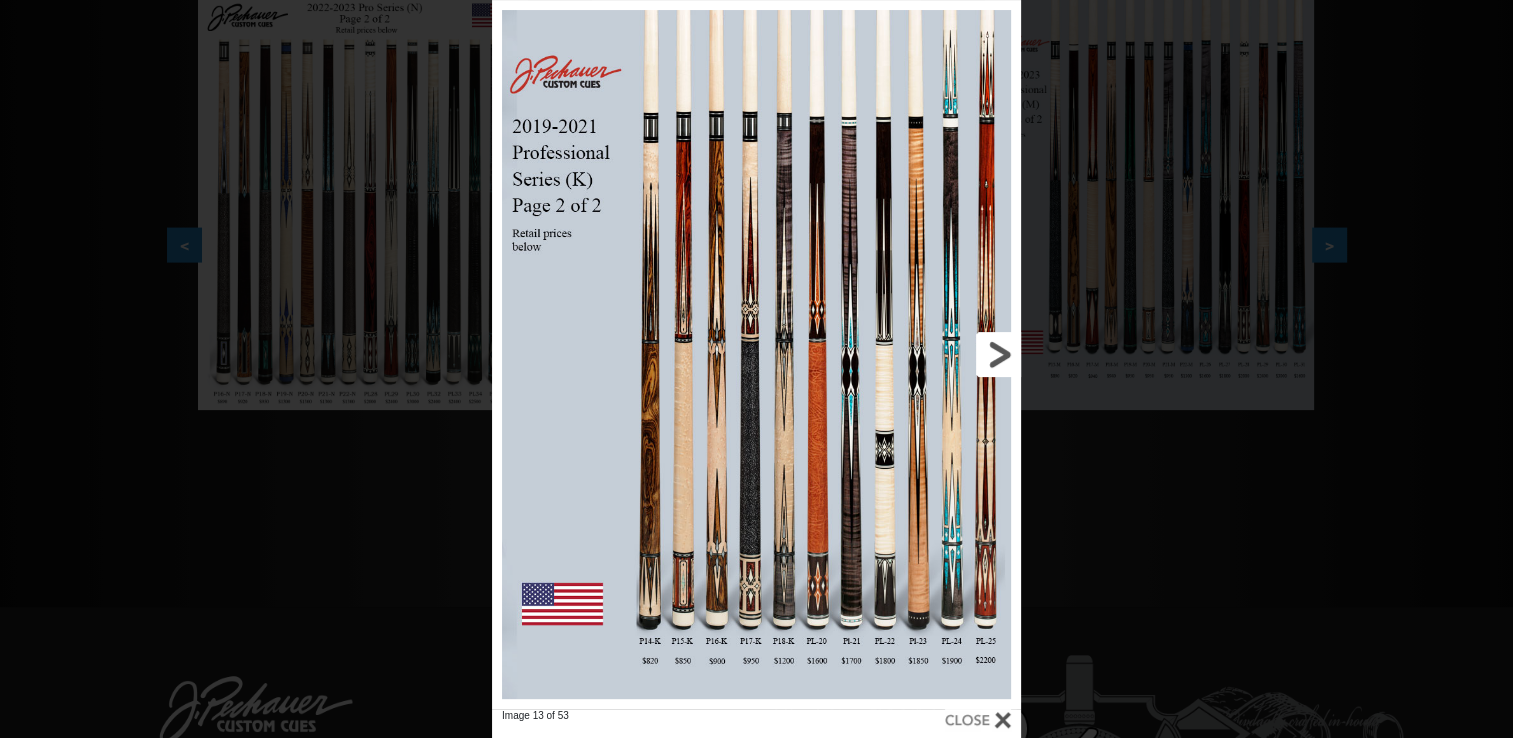 click at bounding box center [902, 354] 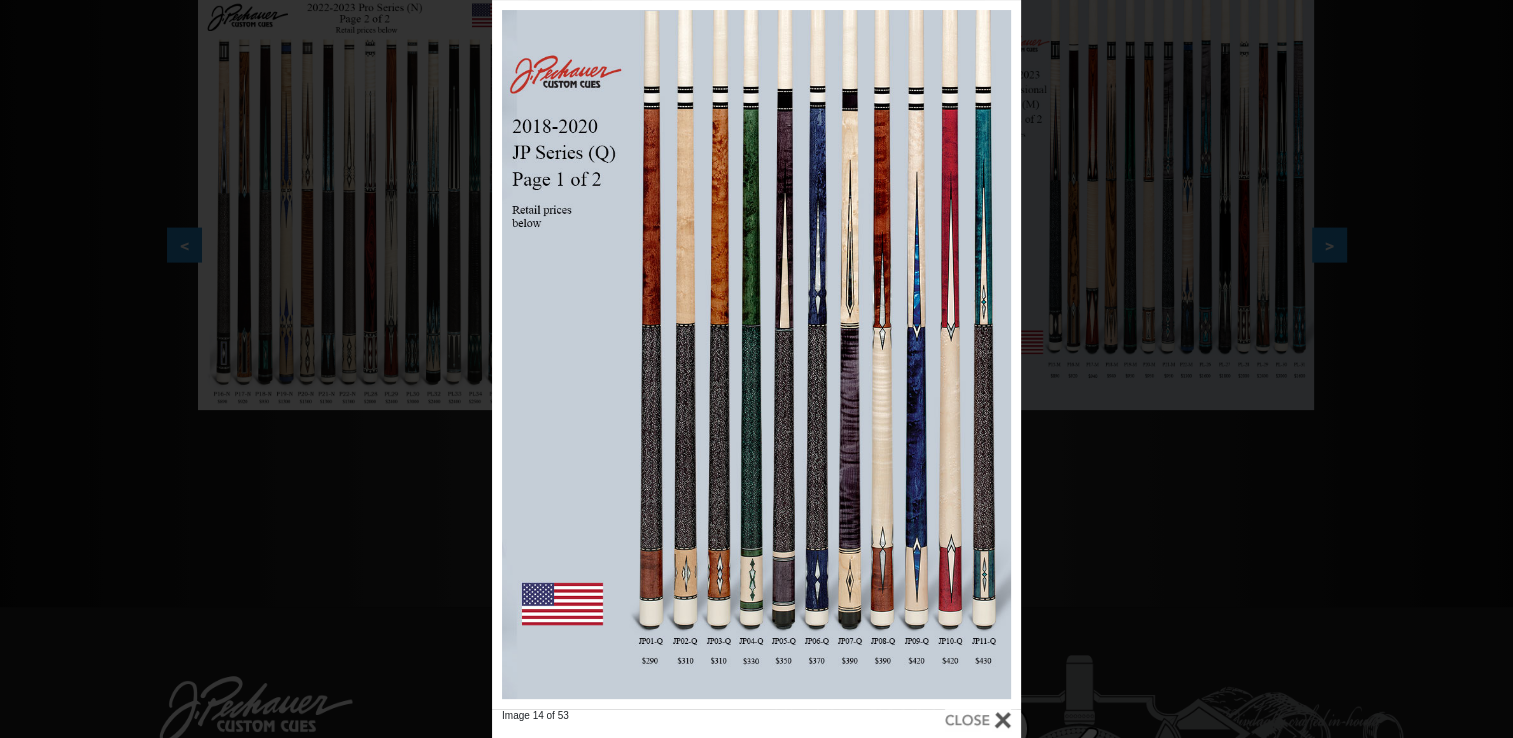 click at bounding box center (978, 720) 